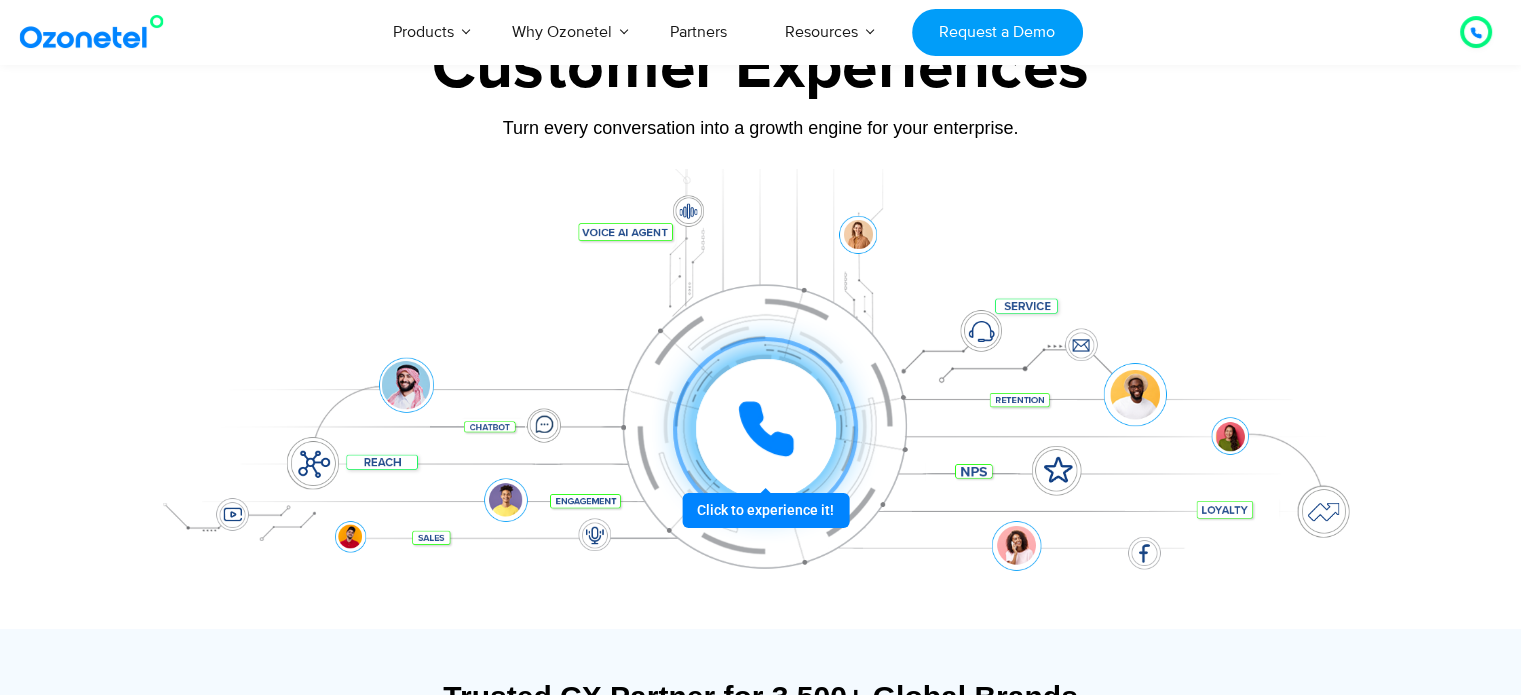 scroll, scrollTop: 159, scrollLeft: 0, axis: vertical 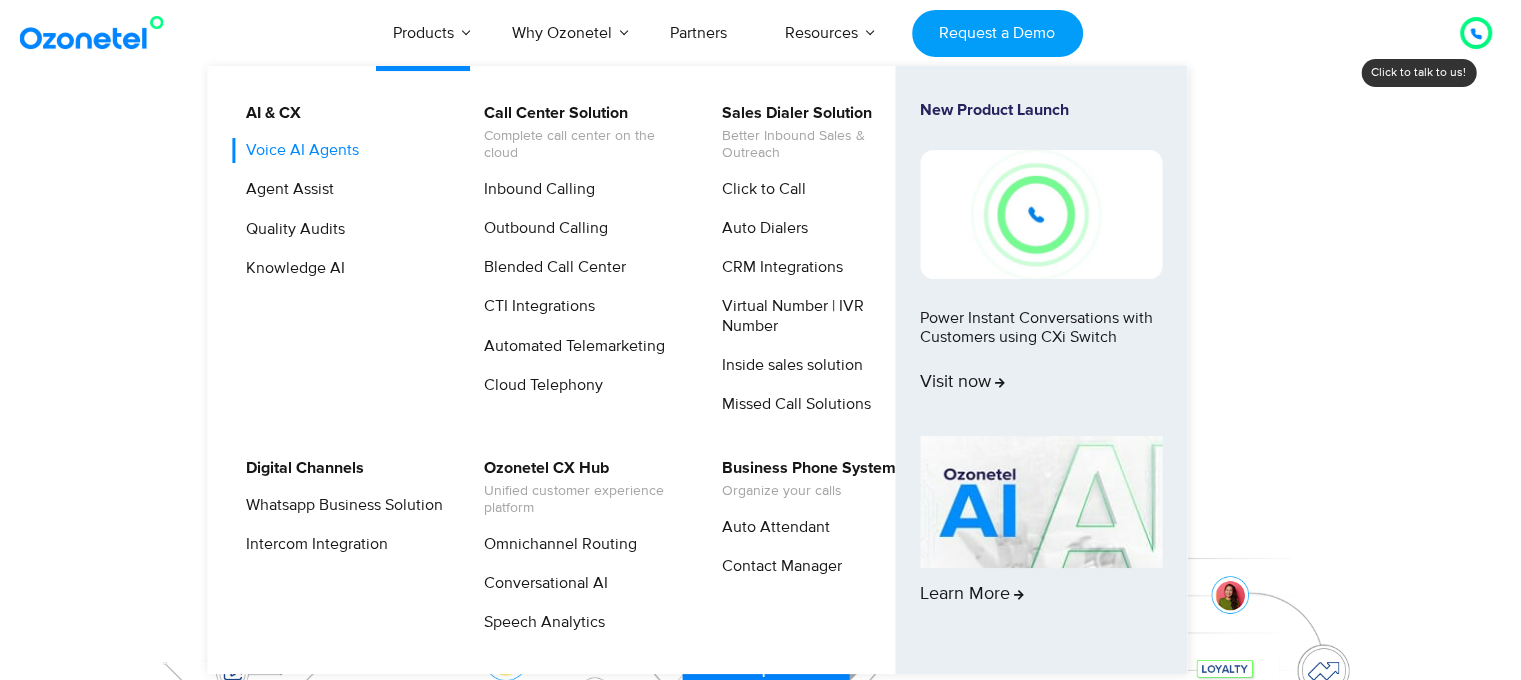 click on "Voice AI Agents" at bounding box center [297, 150] 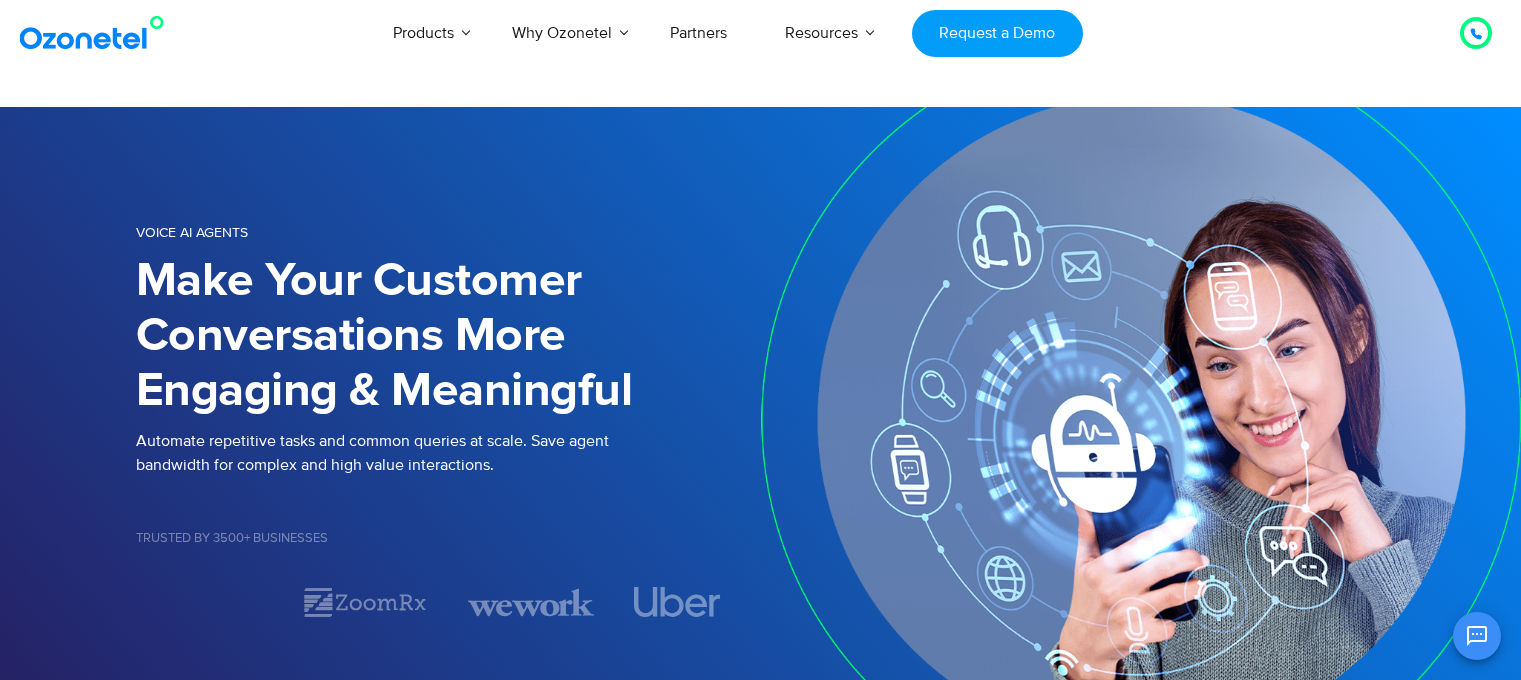 scroll, scrollTop: 0, scrollLeft: 0, axis: both 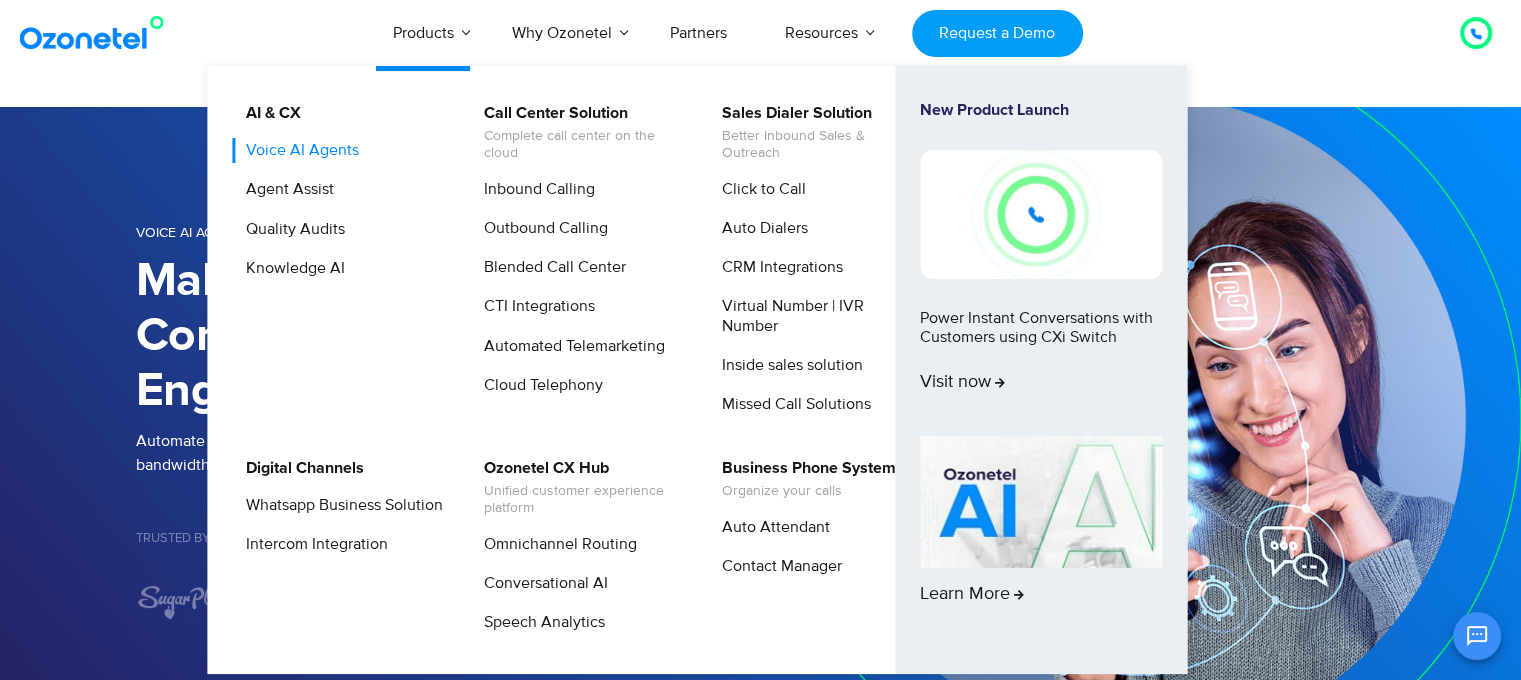 click on "Voice AI Agents" at bounding box center [297, 150] 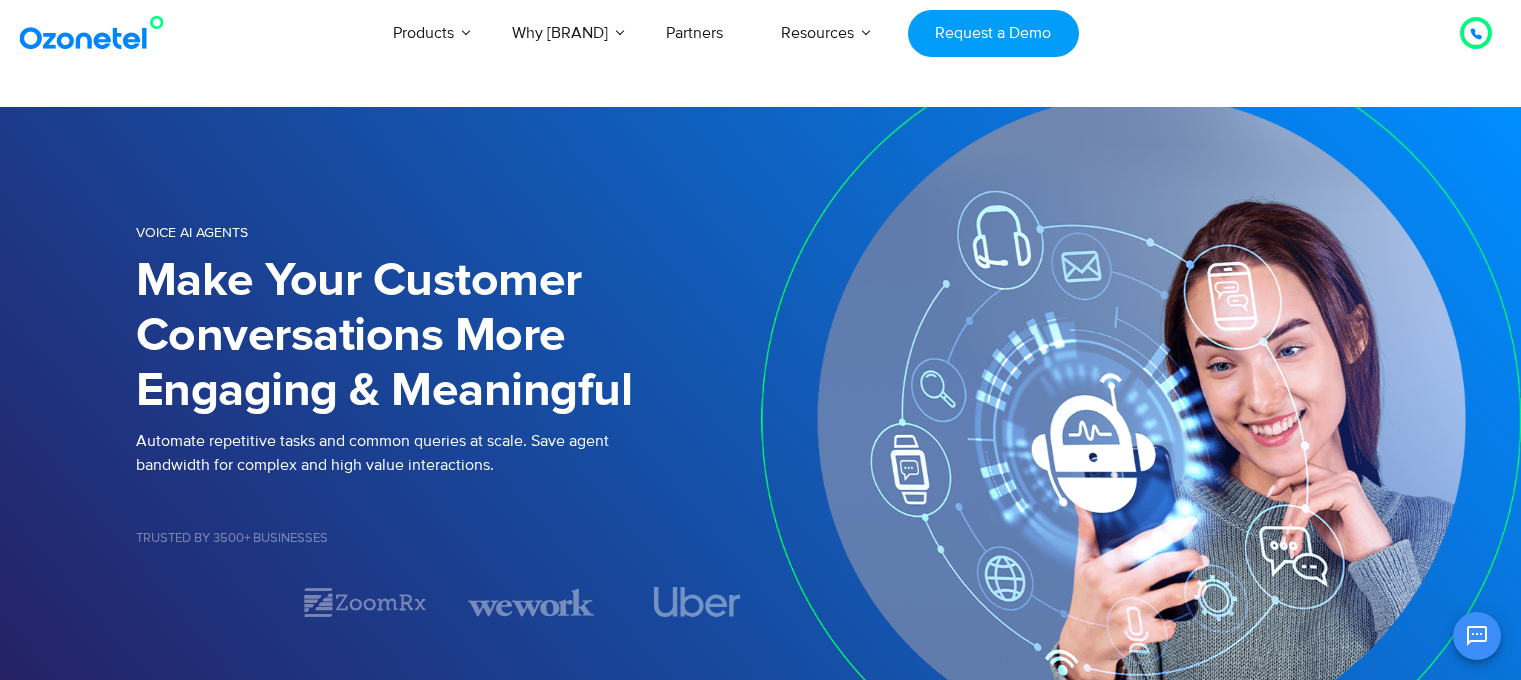 scroll, scrollTop: 0, scrollLeft: 0, axis: both 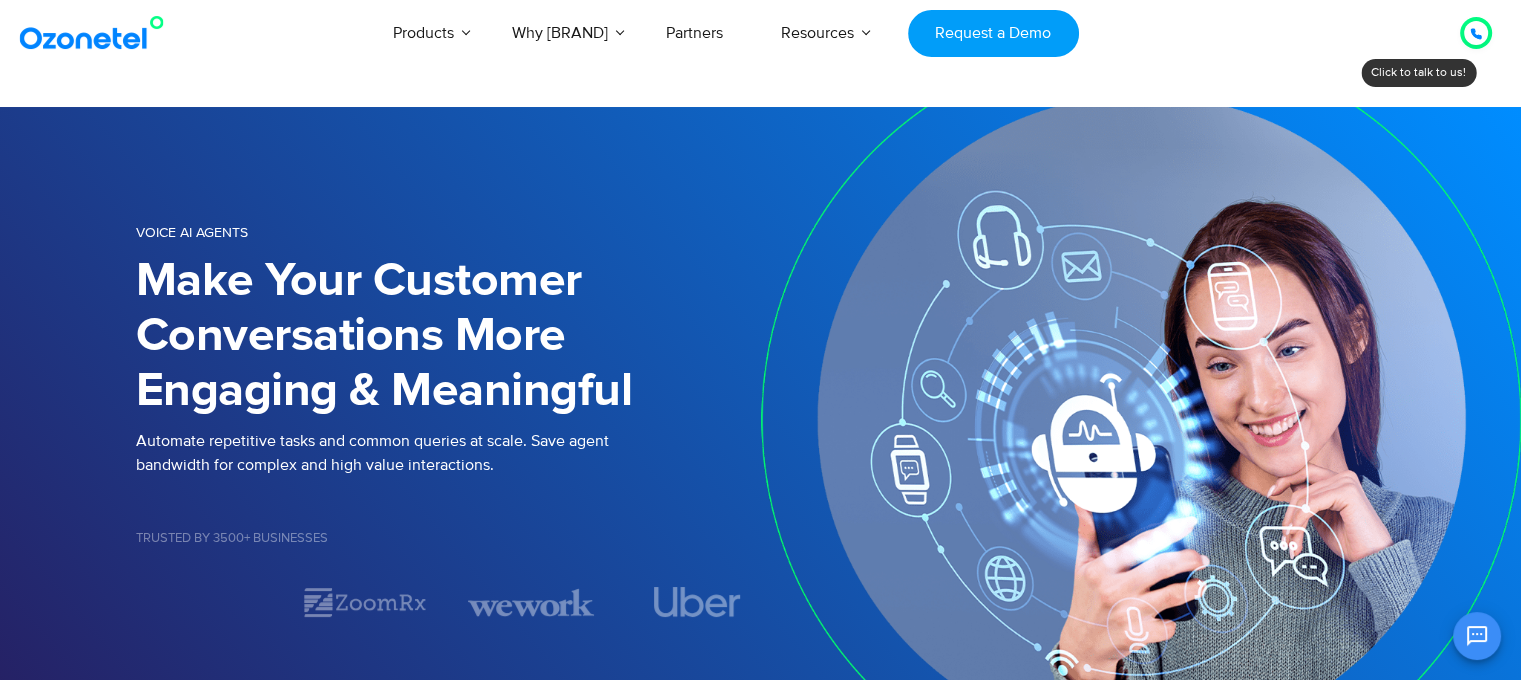 click at bounding box center (1476, 33) 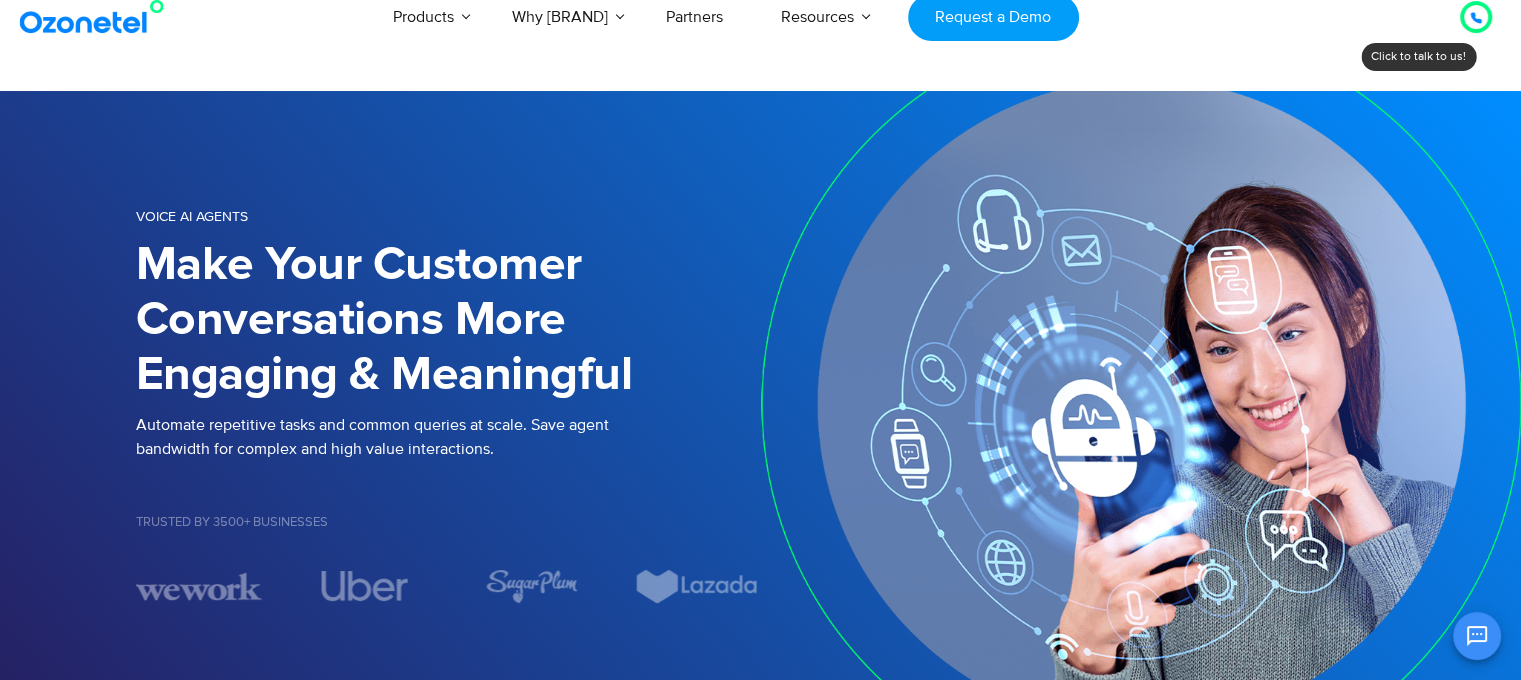 scroll, scrollTop: 0, scrollLeft: 0, axis: both 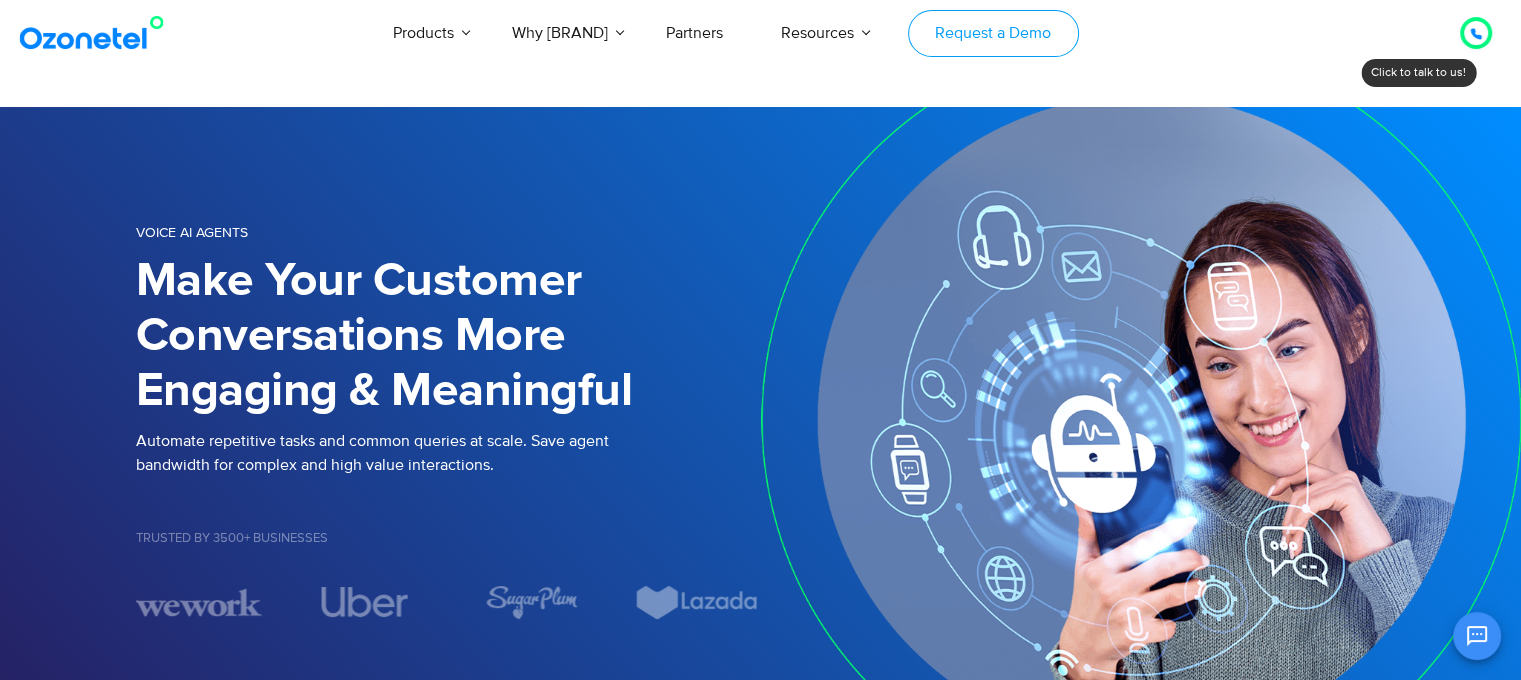 click on "Request a Demo" at bounding box center (993, 33) 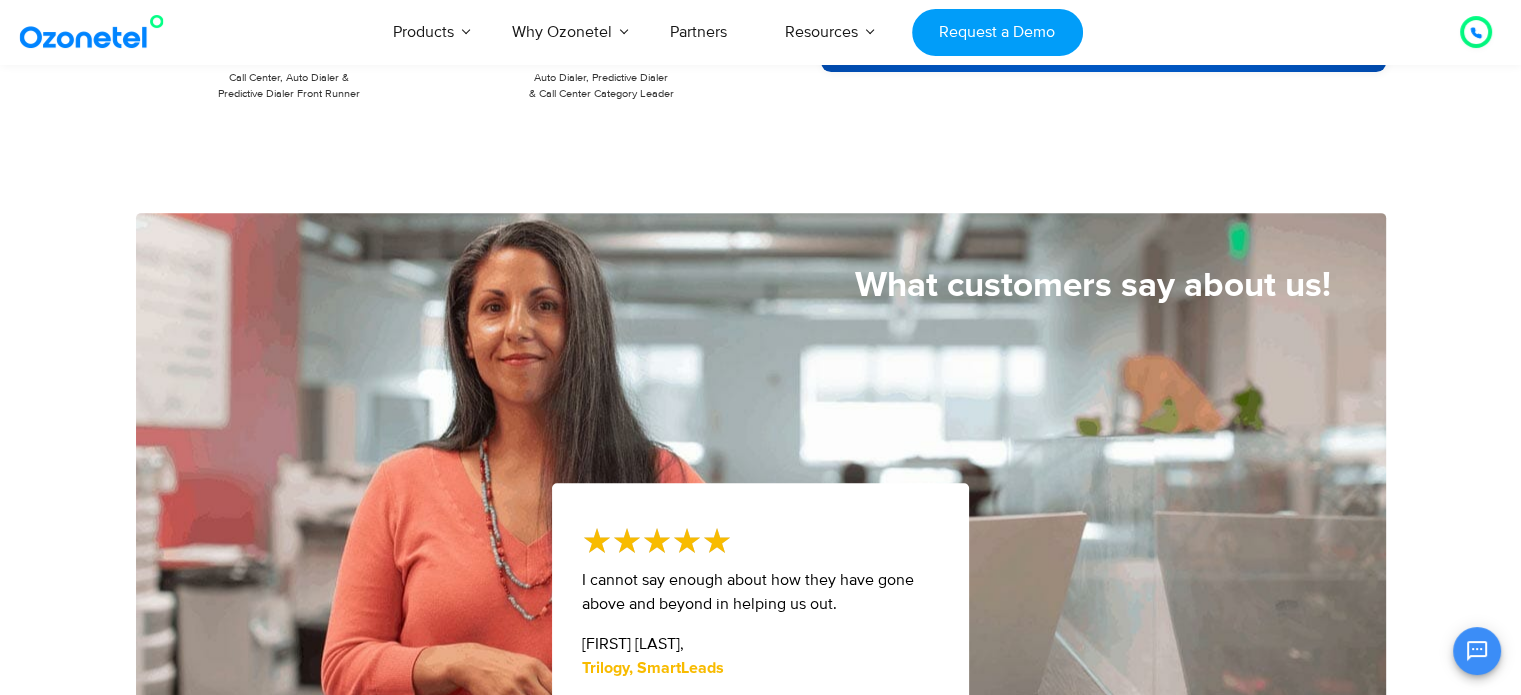 scroll, scrollTop: 0, scrollLeft: 0, axis: both 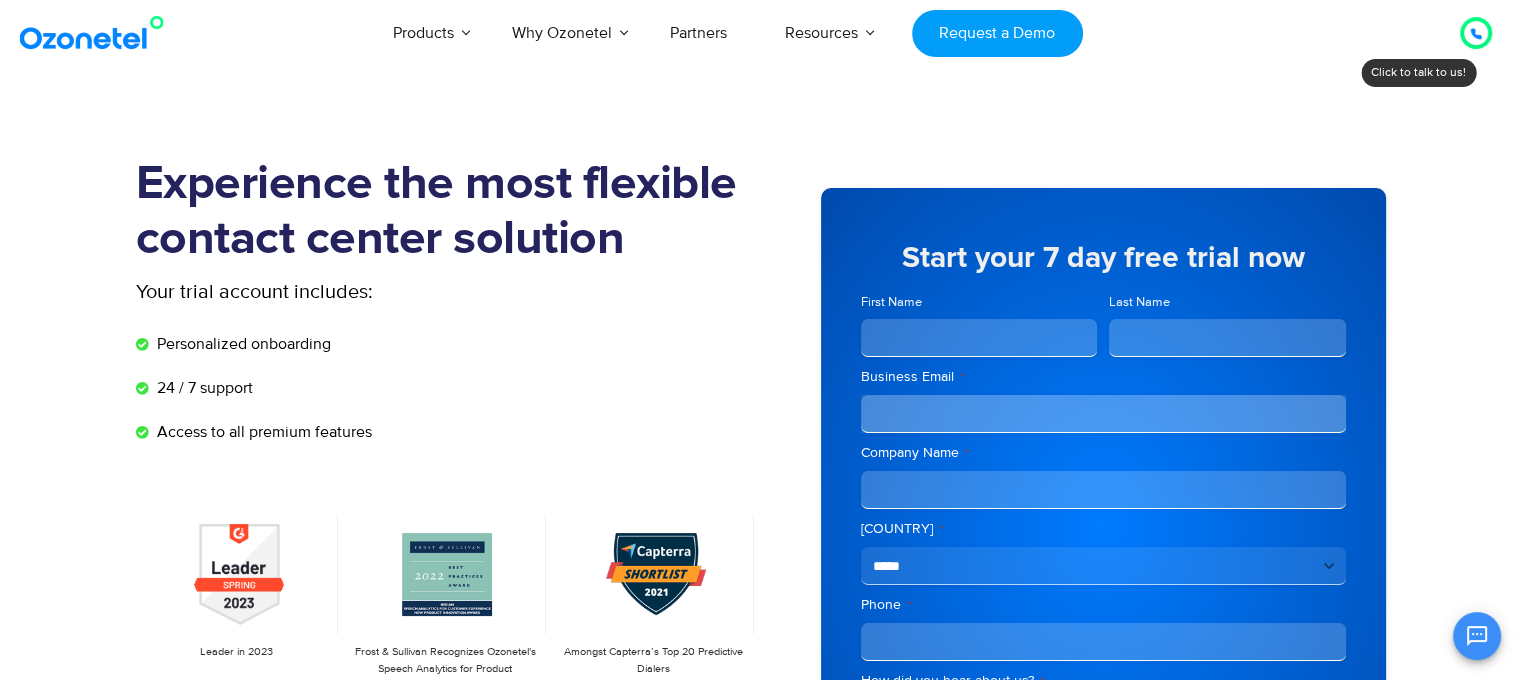 click on "First Name" at bounding box center [979, 338] 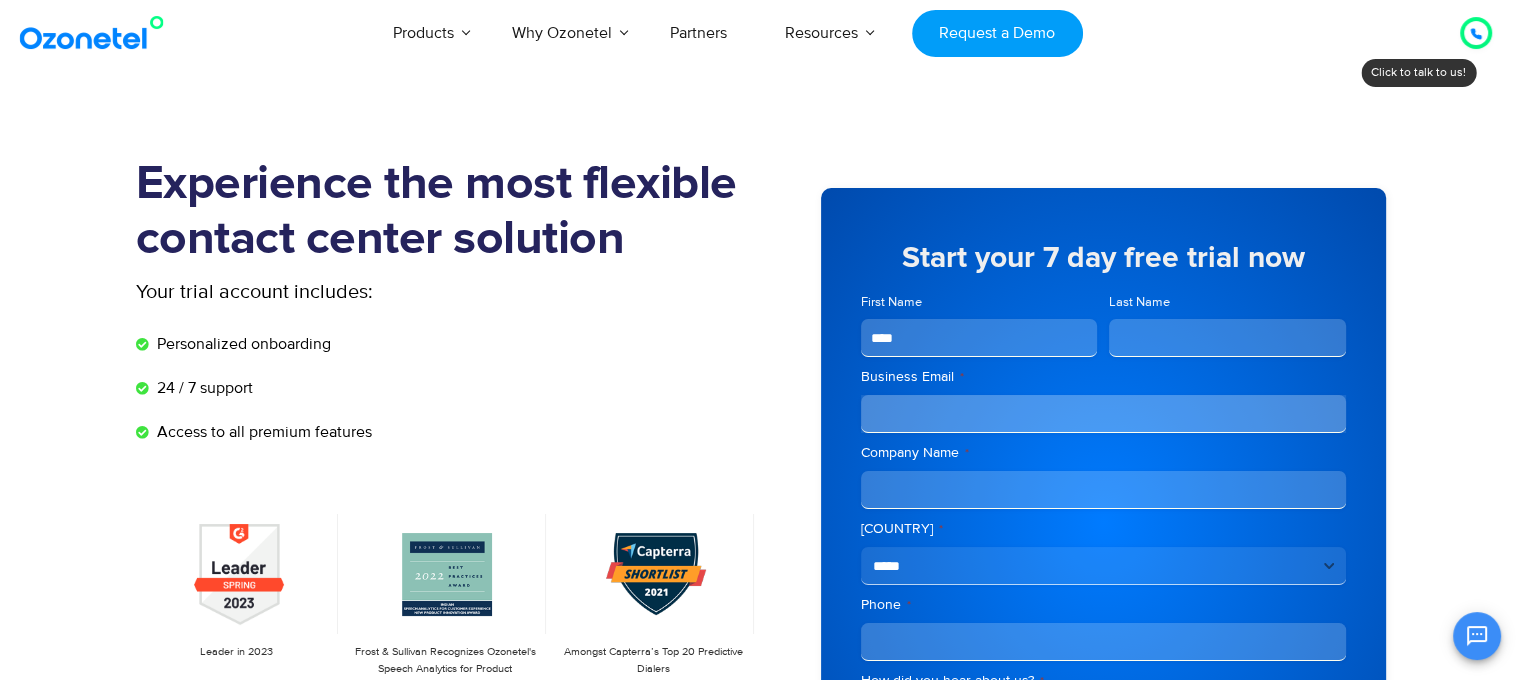type on "*******" 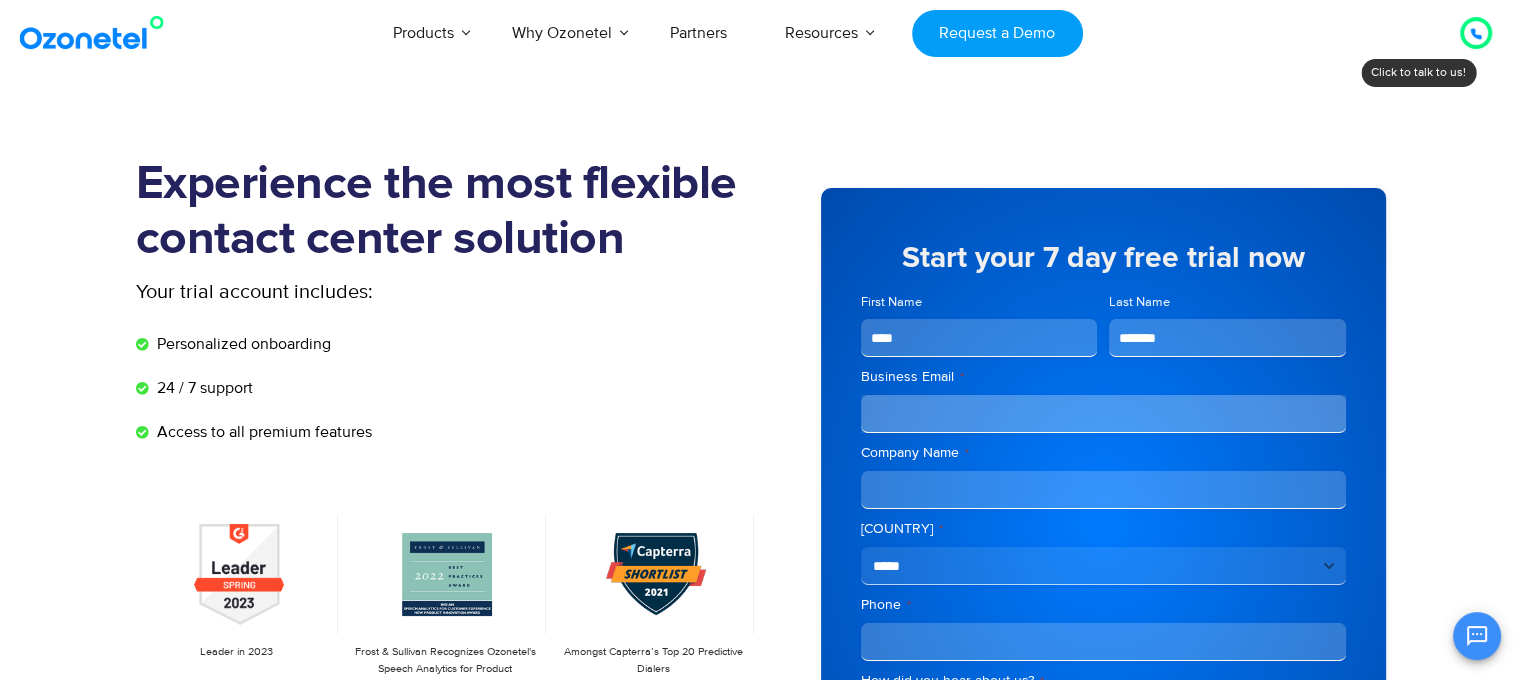 type on "**********" 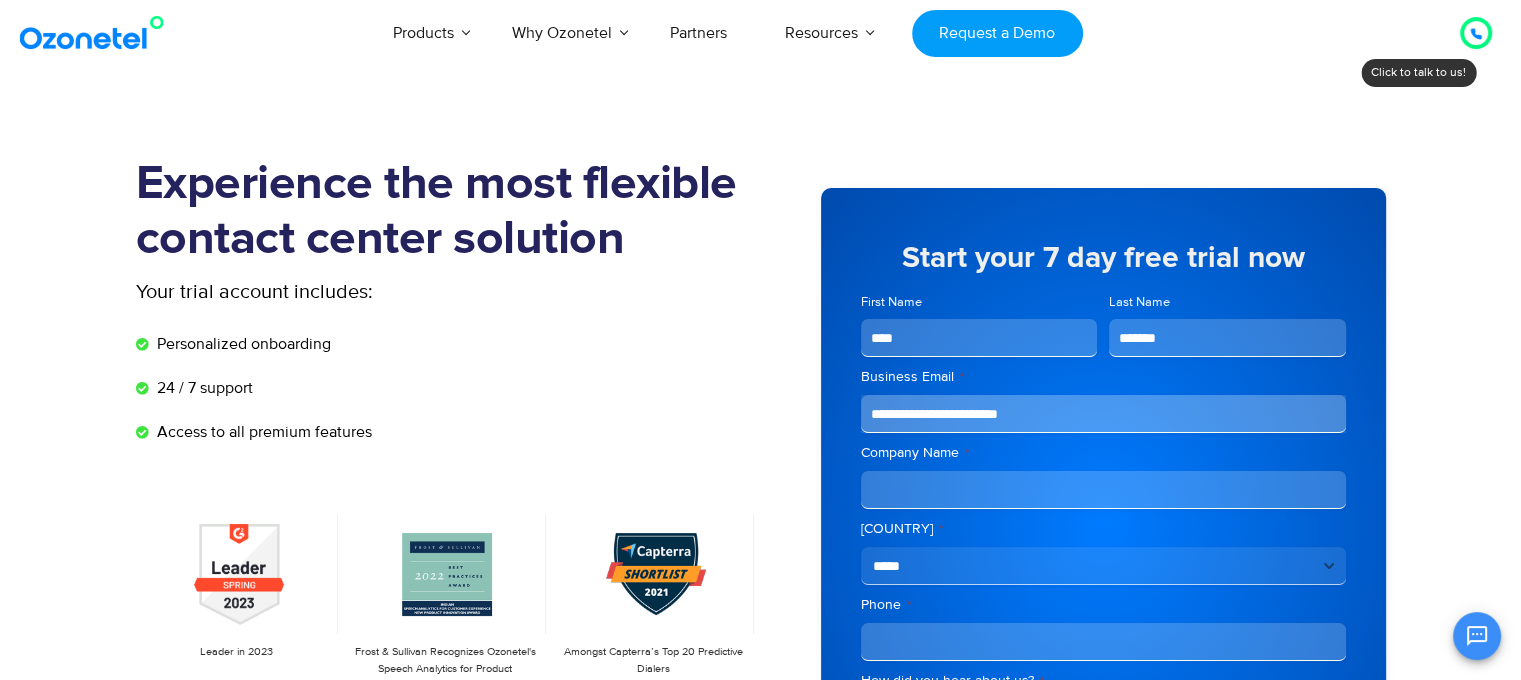 type on "**********" 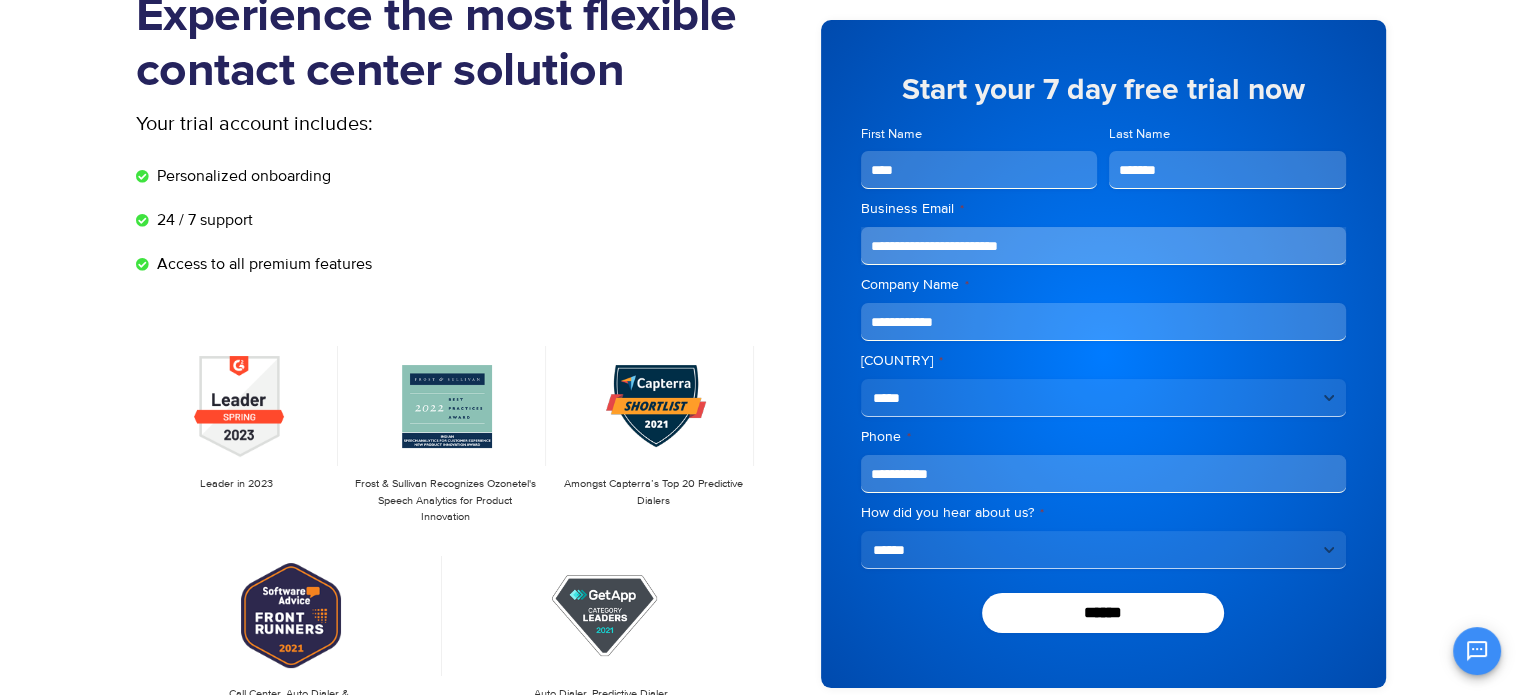 scroll, scrollTop: 172, scrollLeft: 0, axis: vertical 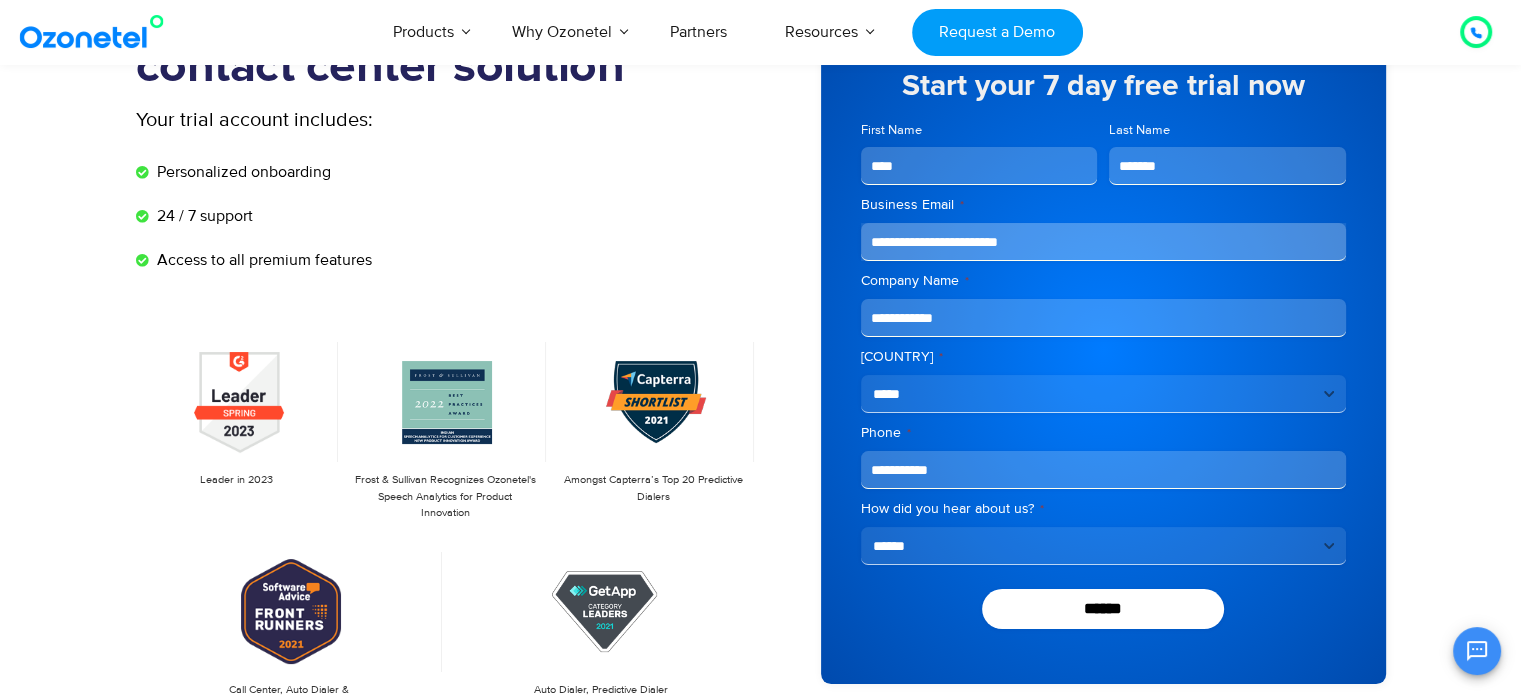 click on "**********" at bounding box center (1103, 470) 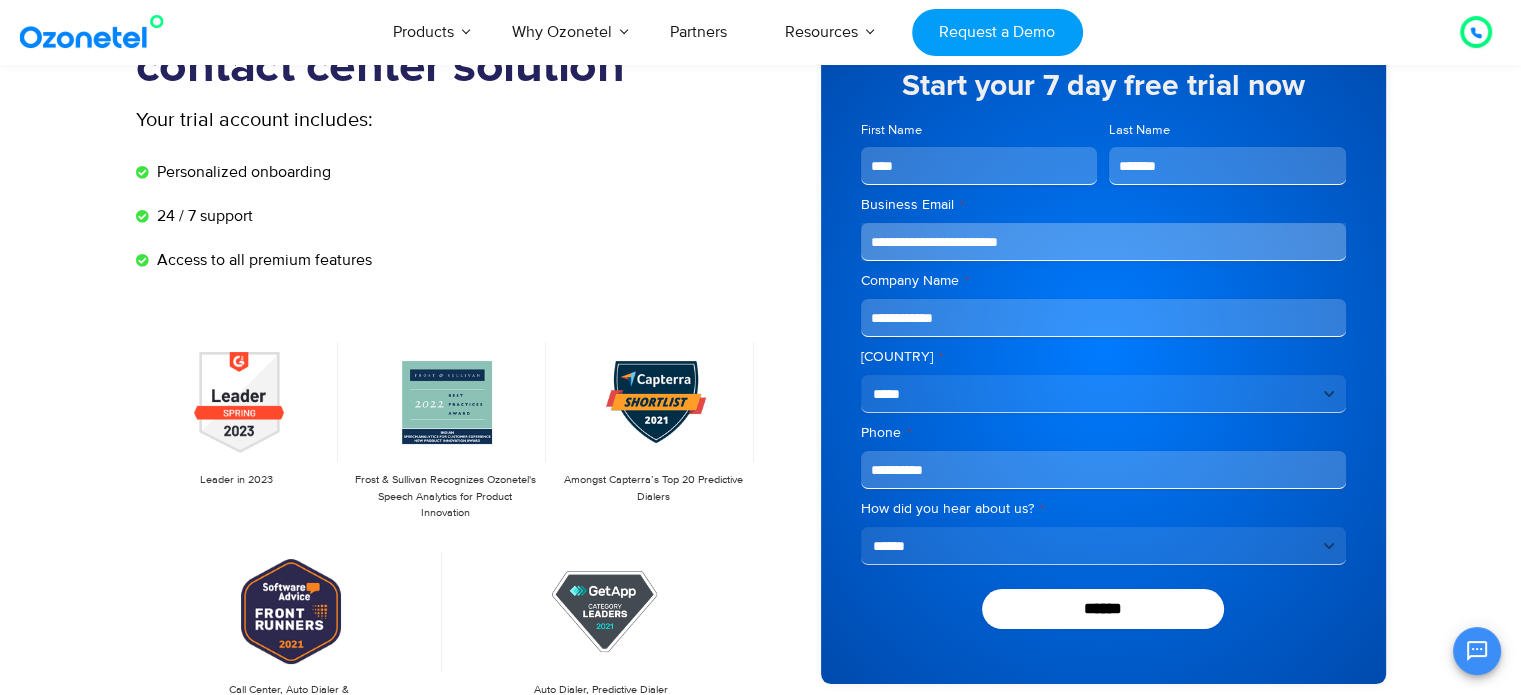 type on "**********" 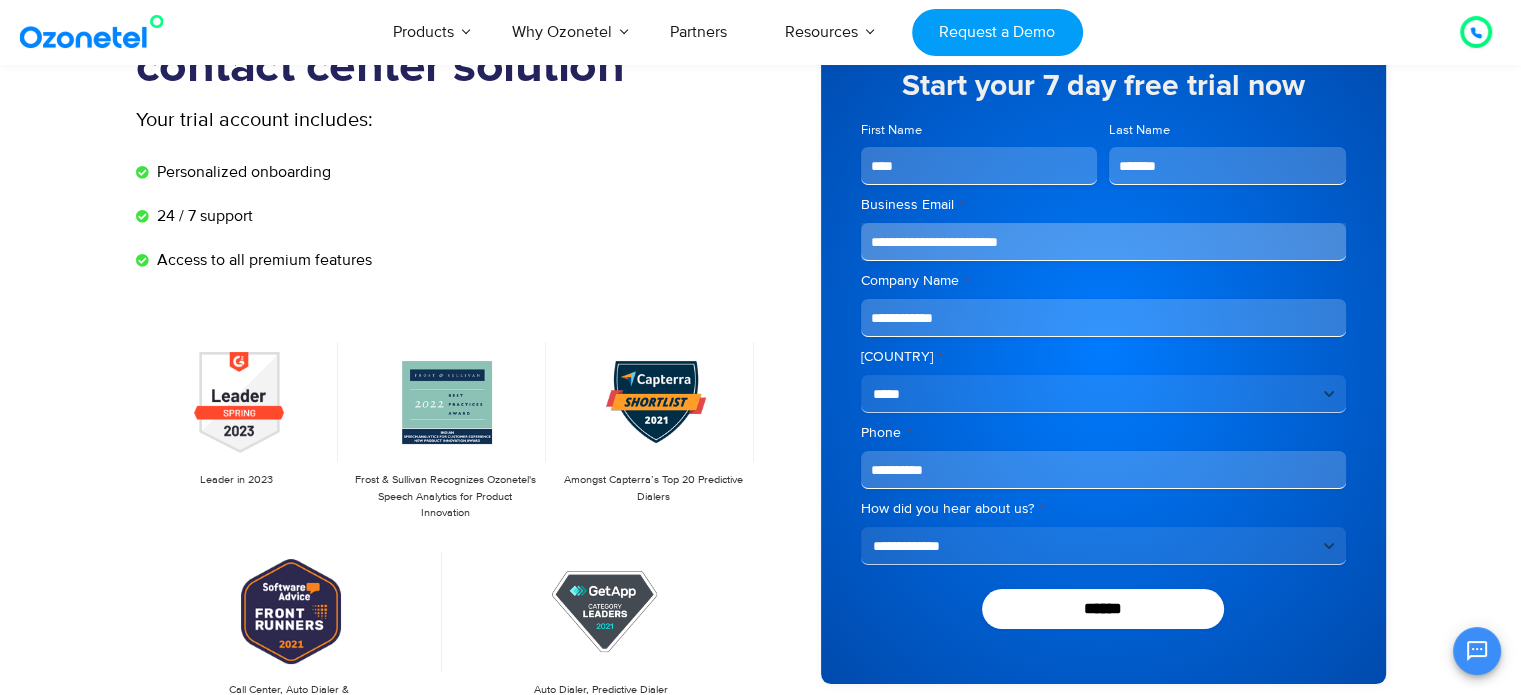 click on "**********" at bounding box center (1103, 546) 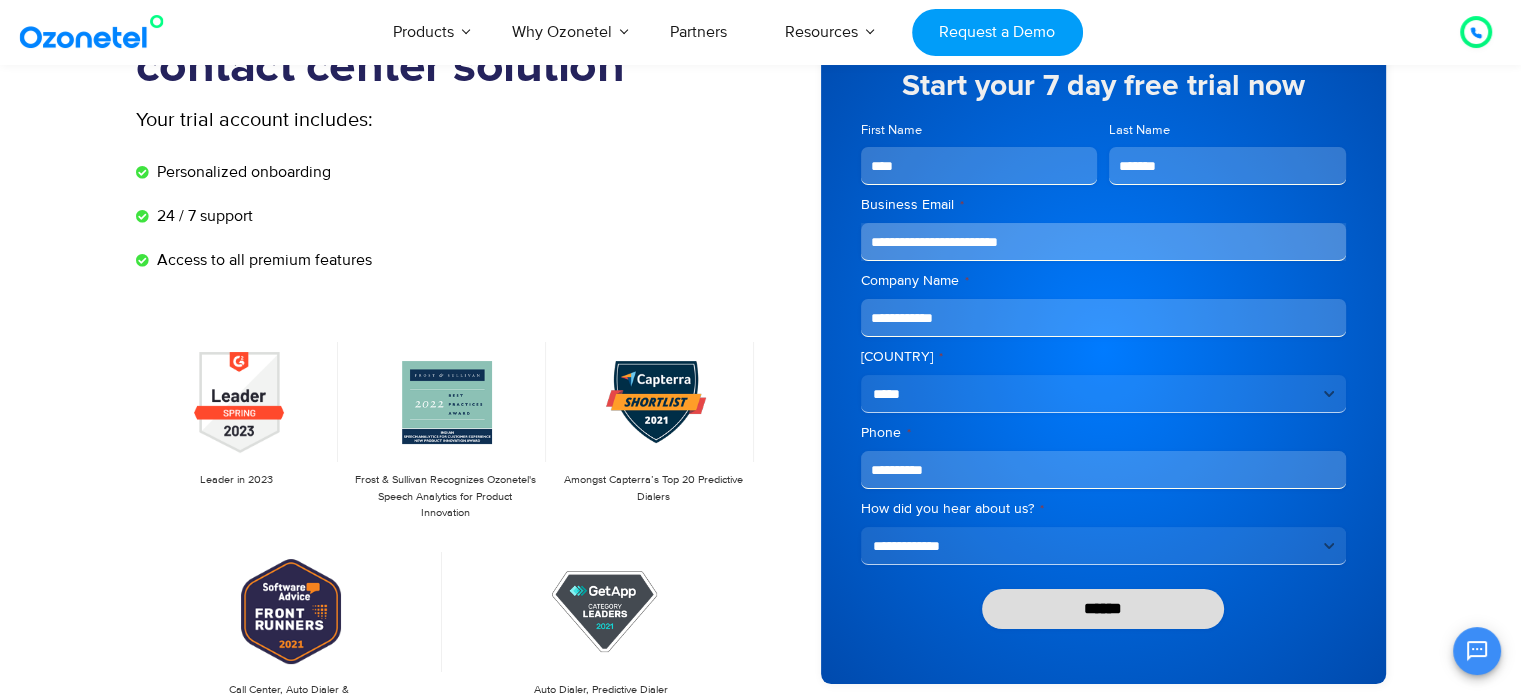click on "******" at bounding box center (1103, 609) 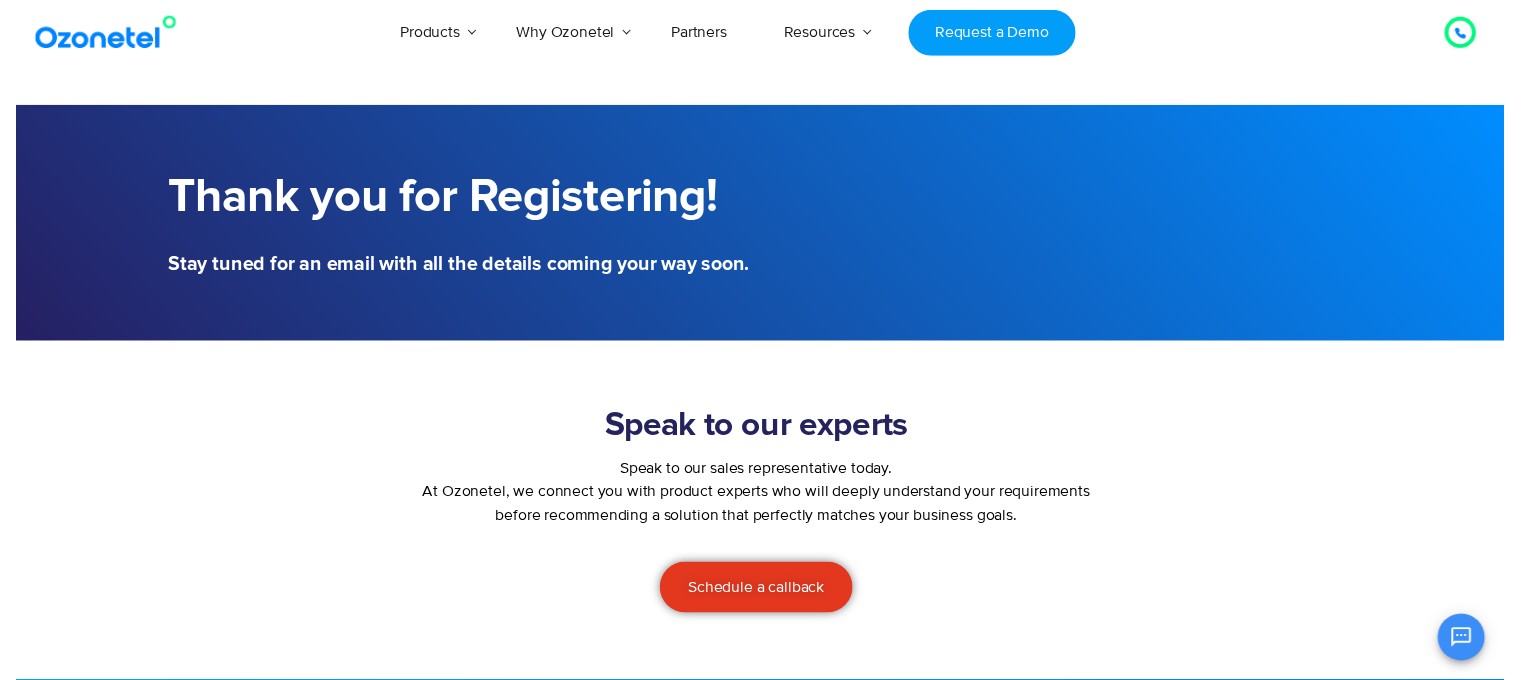 scroll, scrollTop: 0, scrollLeft: 0, axis: both 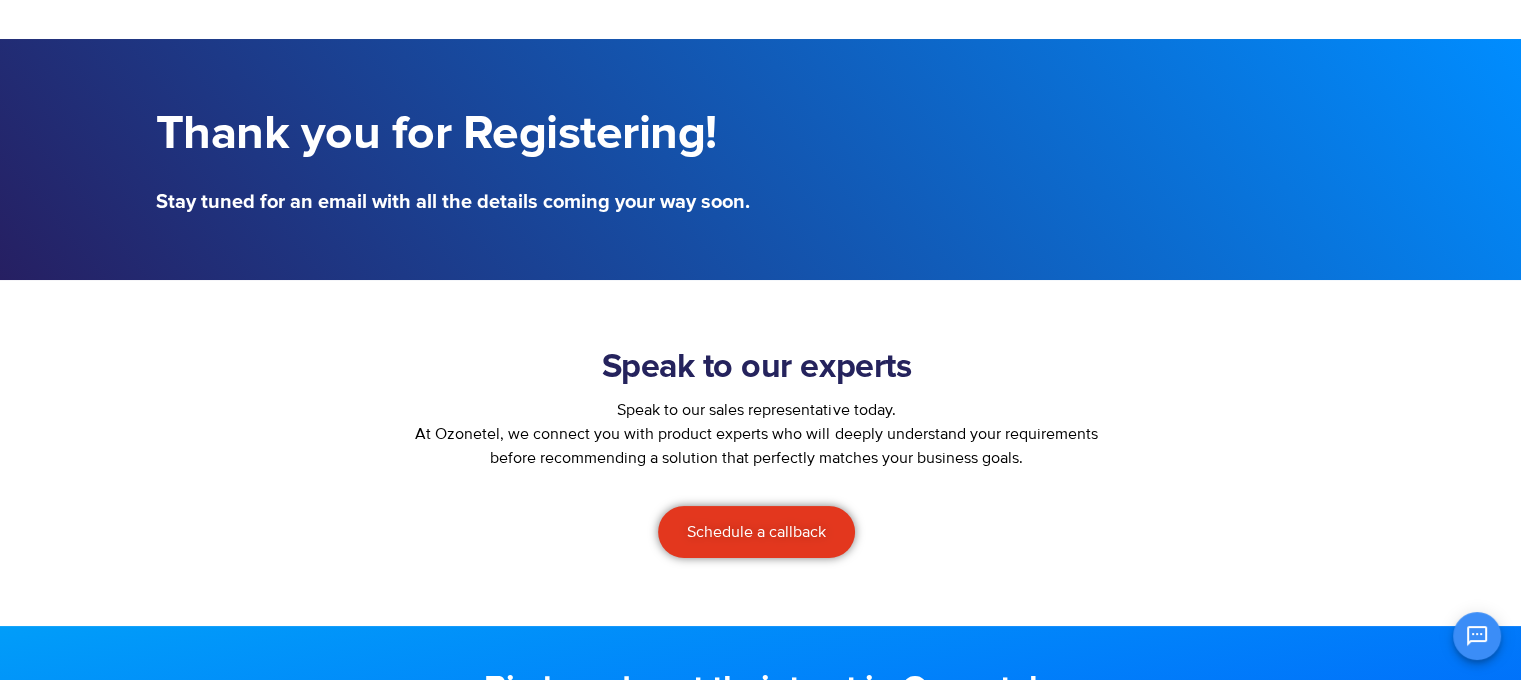 click on "Speak to our sales representative today." at bounding box center (757, 410) 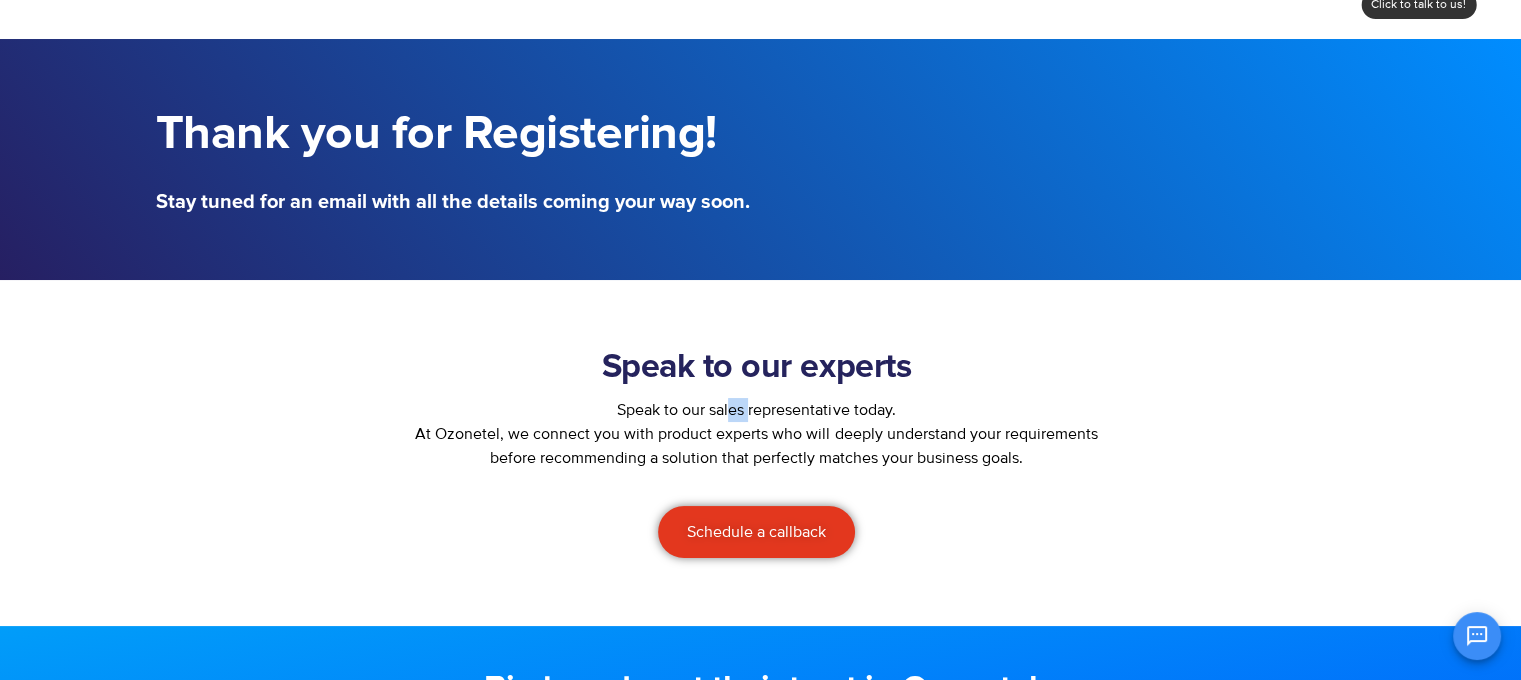 click on "Speak to our sales representative today." at bounding box center [757, 410] 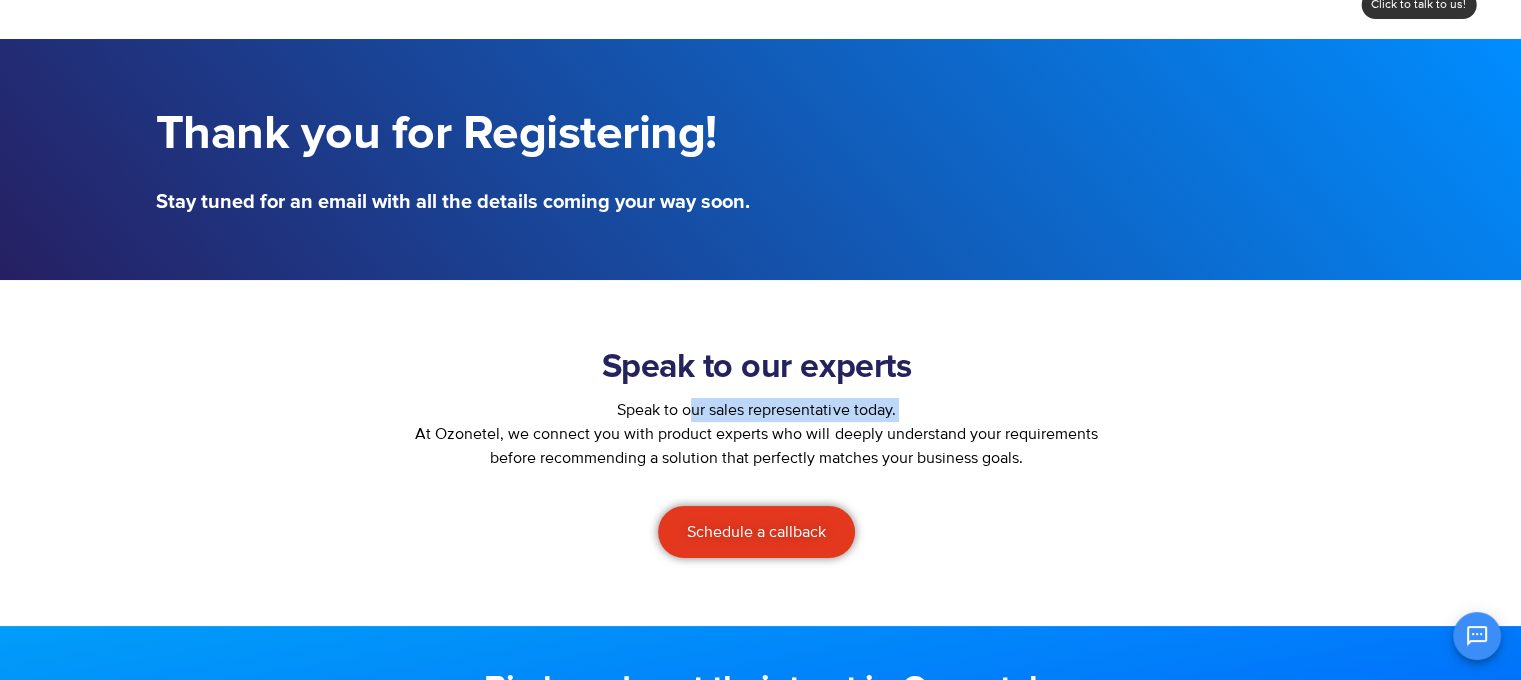 click on "Speak to our sales representative today." at bounding box center (757, 410) 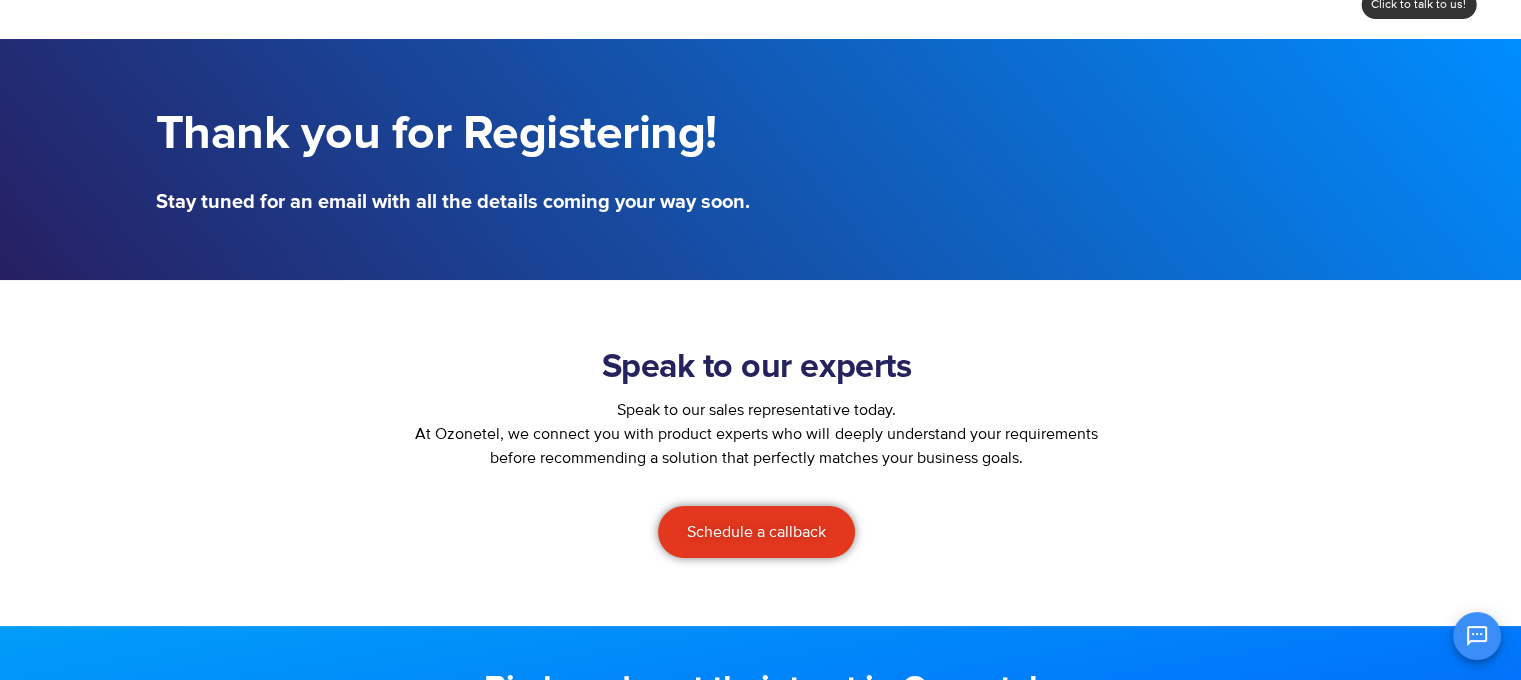 click on "At Ozonetel, we connect you with product experts who will deeply understand your requirements before recommending a solution that perfectly matches your business goals." at bounding box center (757, 446) 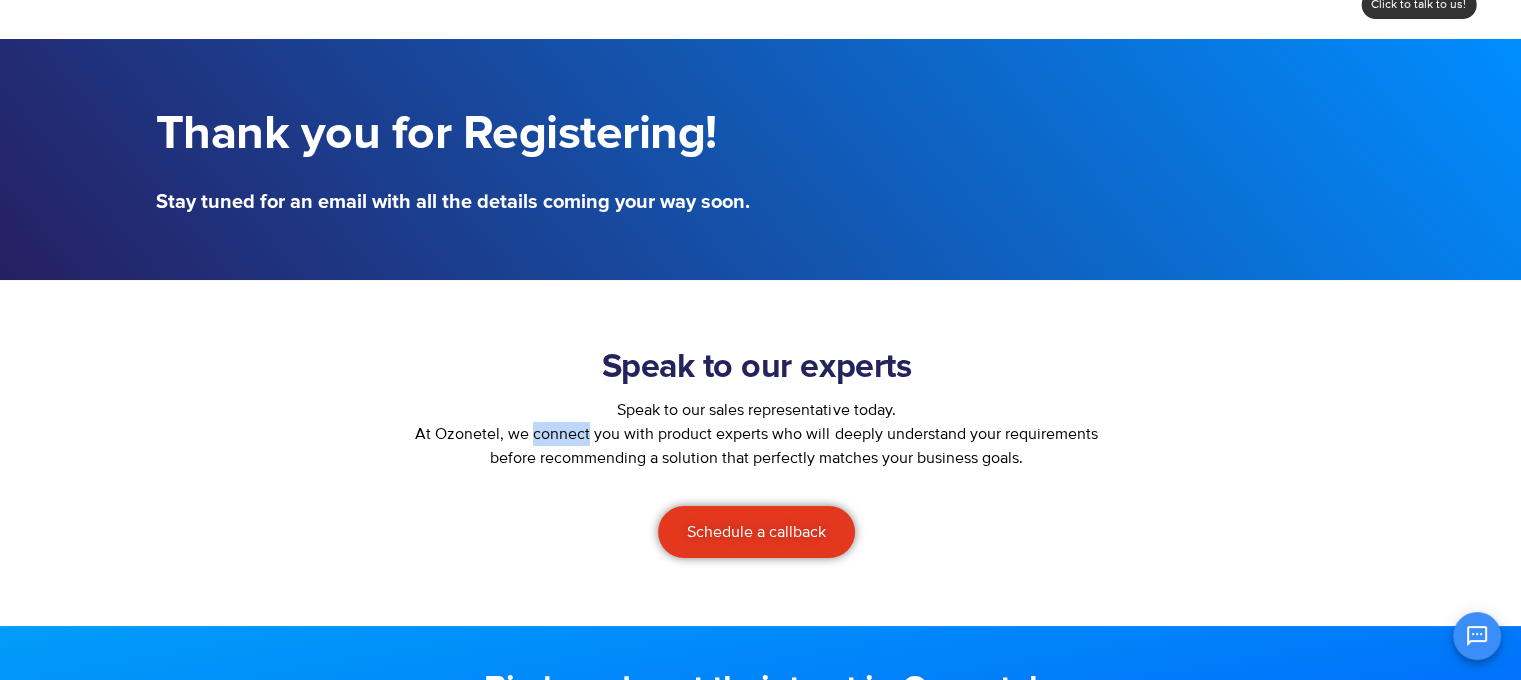 click on "At Ozonetel, we connect you with product experts who will deeply understand your requirements before recommending a solution that perfectly matches your business goals." at bounding box center [757, 446] 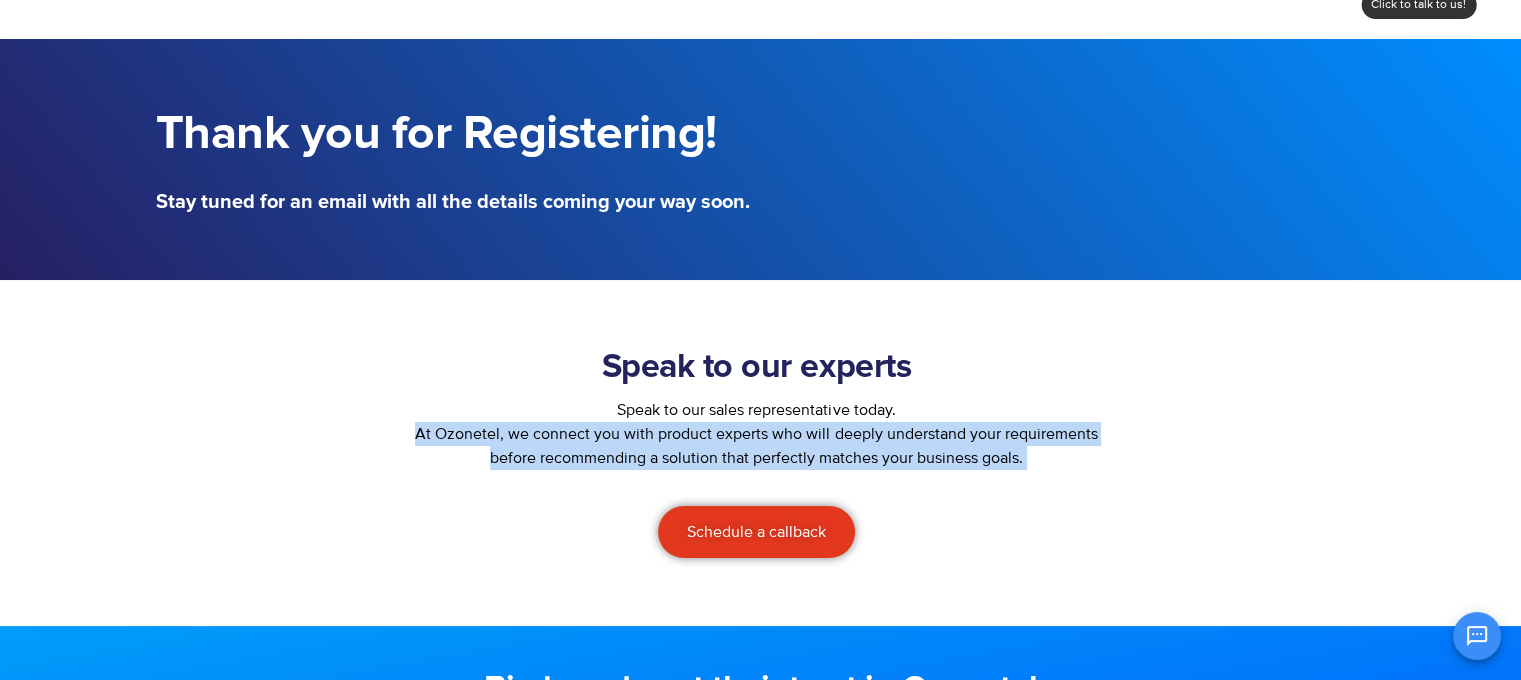 click on "At Ozonetel, we connect you with product experts who will deeply understand your requirements before recommending a solution that perfectly matches your business goals." at bounding box center [757, 446] 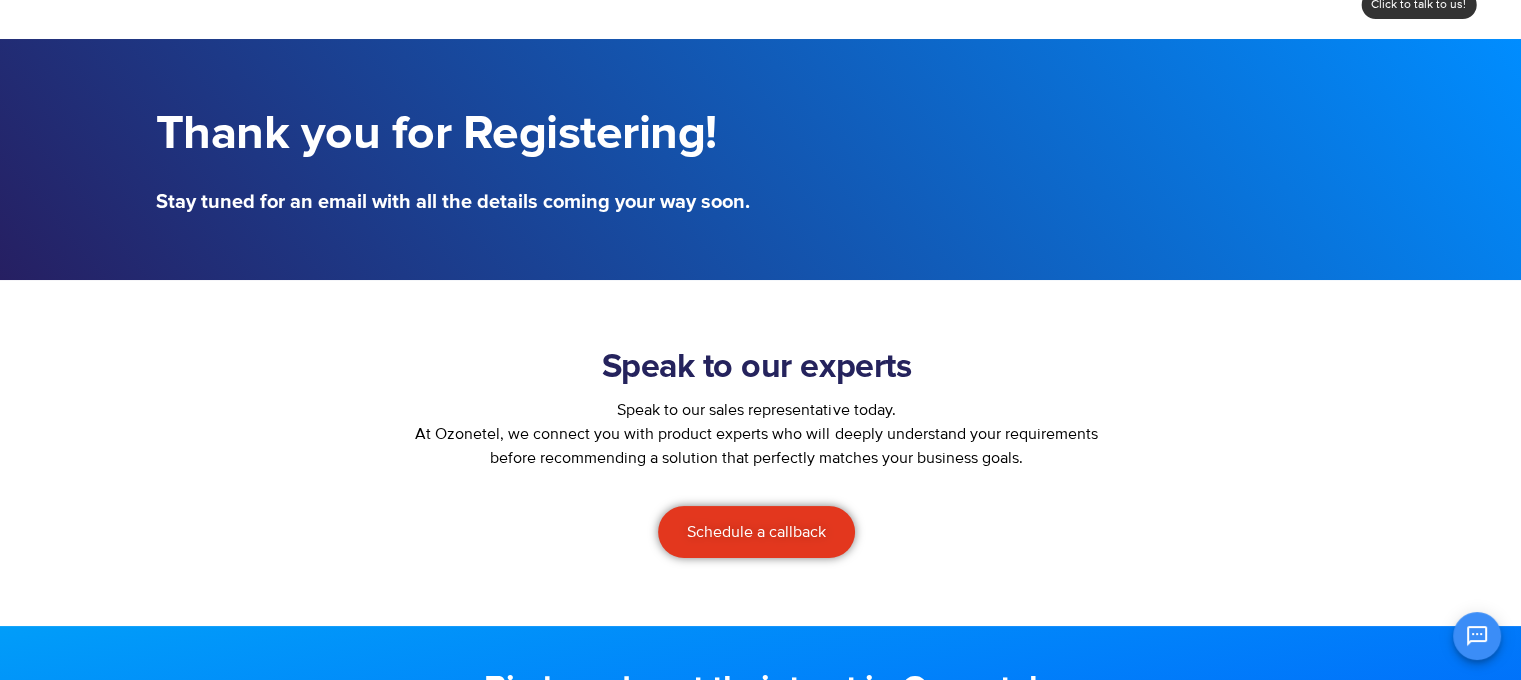 click on "Speak to our experts" at bounding box center [757, 368] 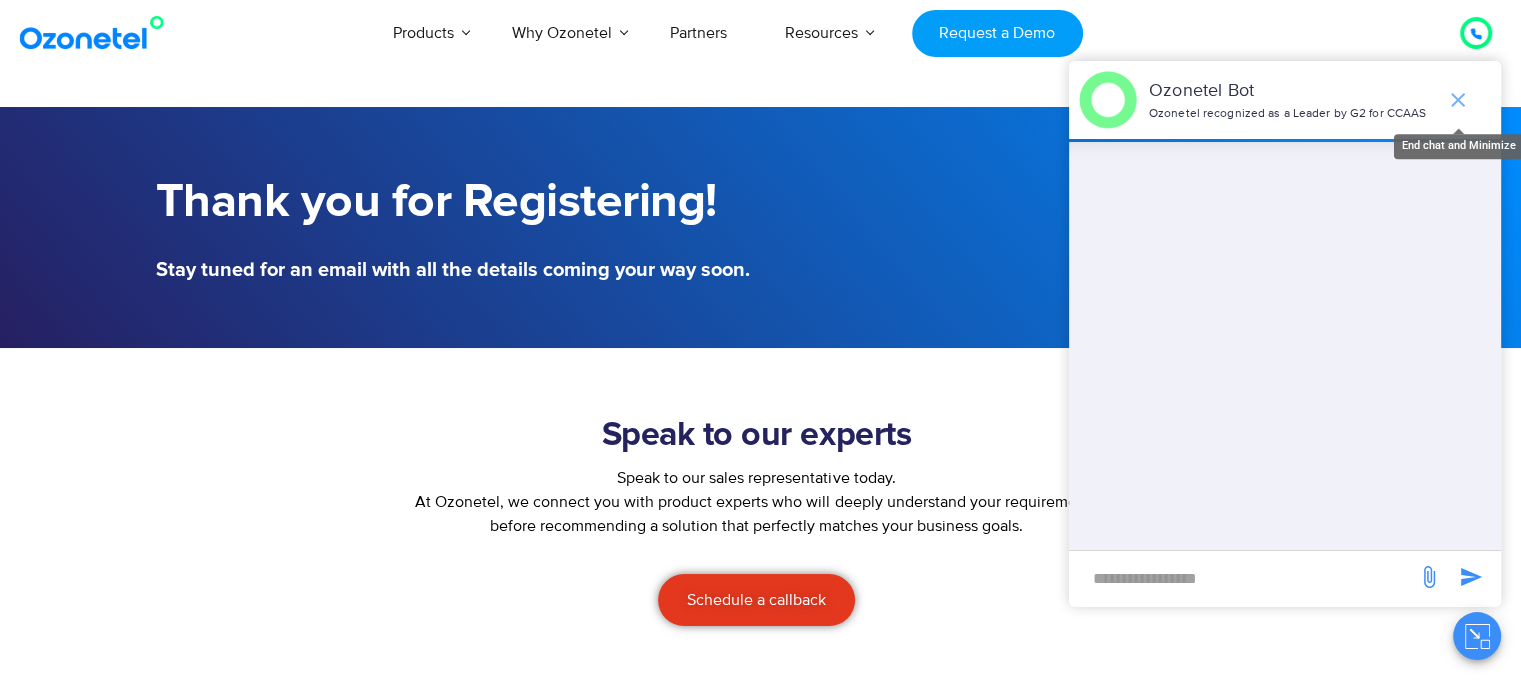 click at bounding box center (1458, 100) 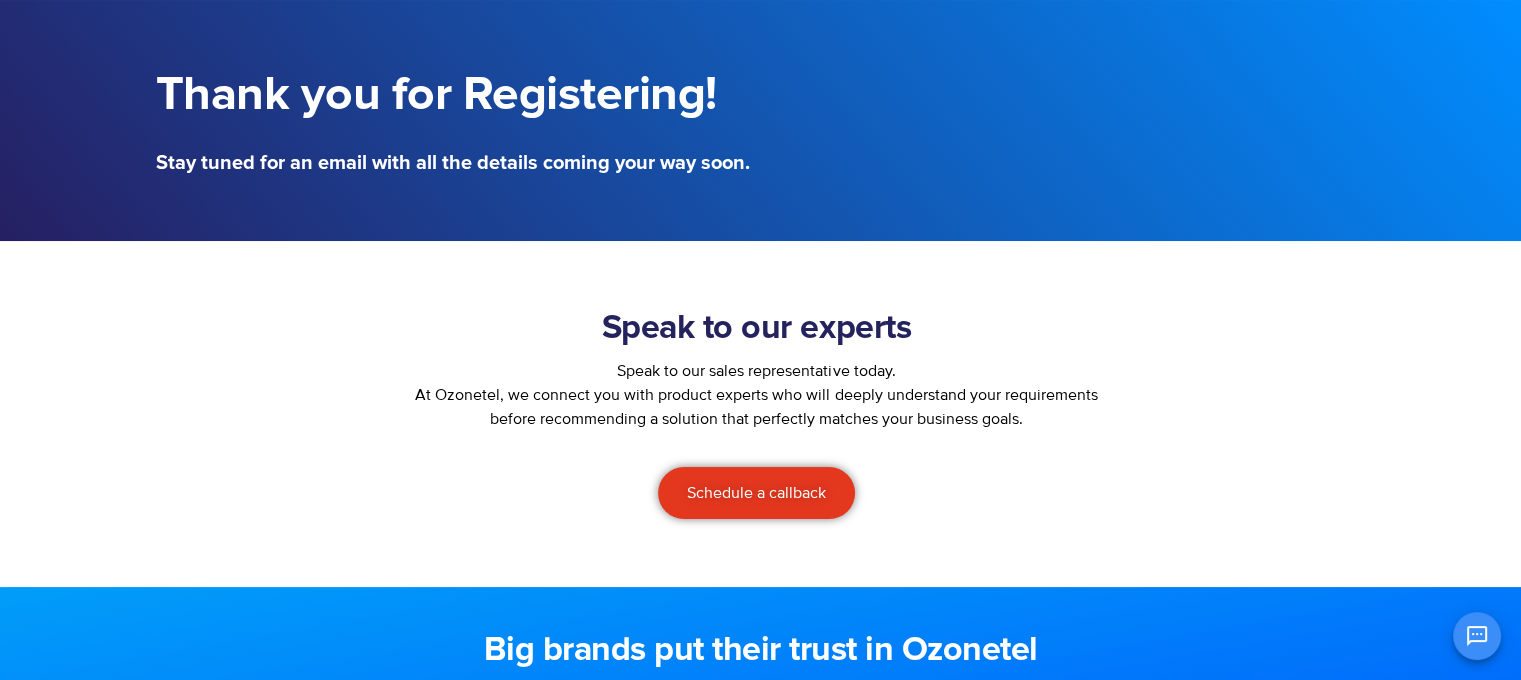 scroll, scrollTop: 0, scrollLeft: 0, axis: both 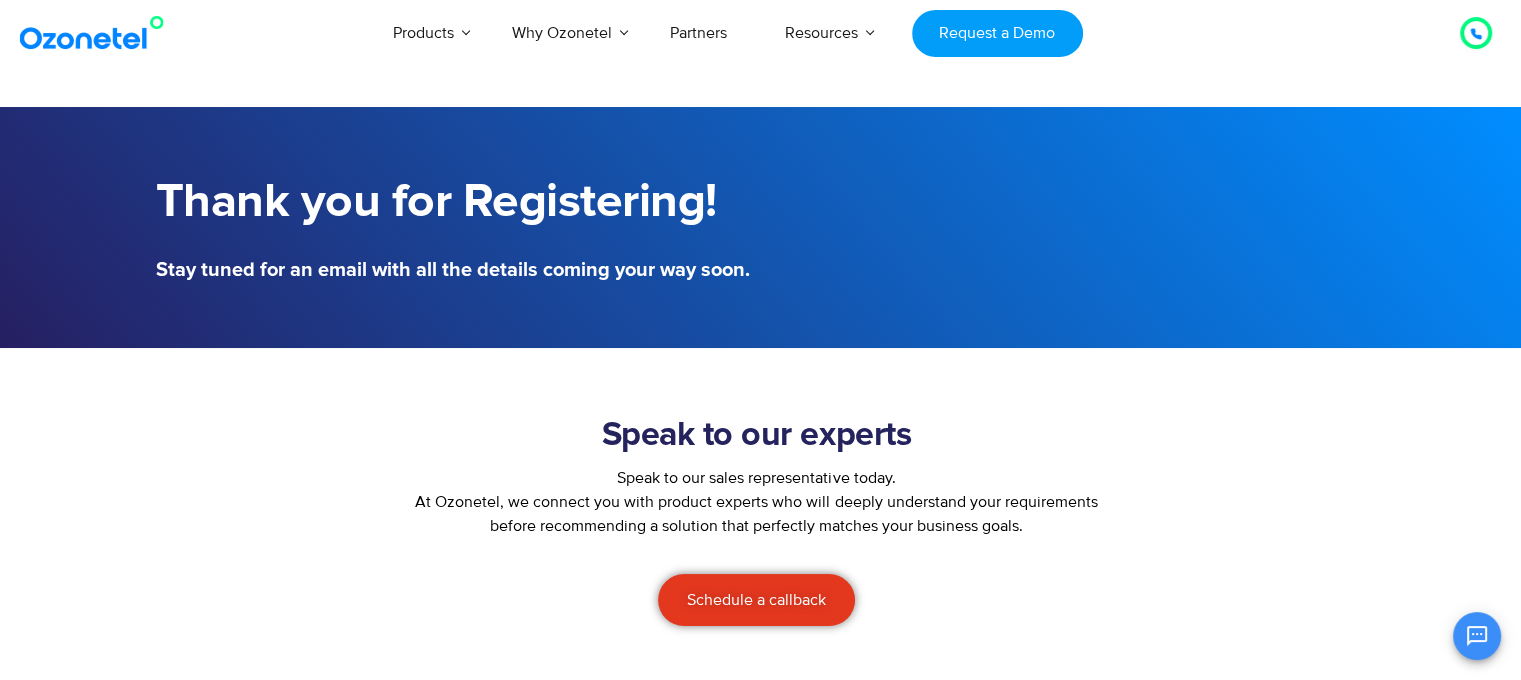 click at bounding box center (96, 33) 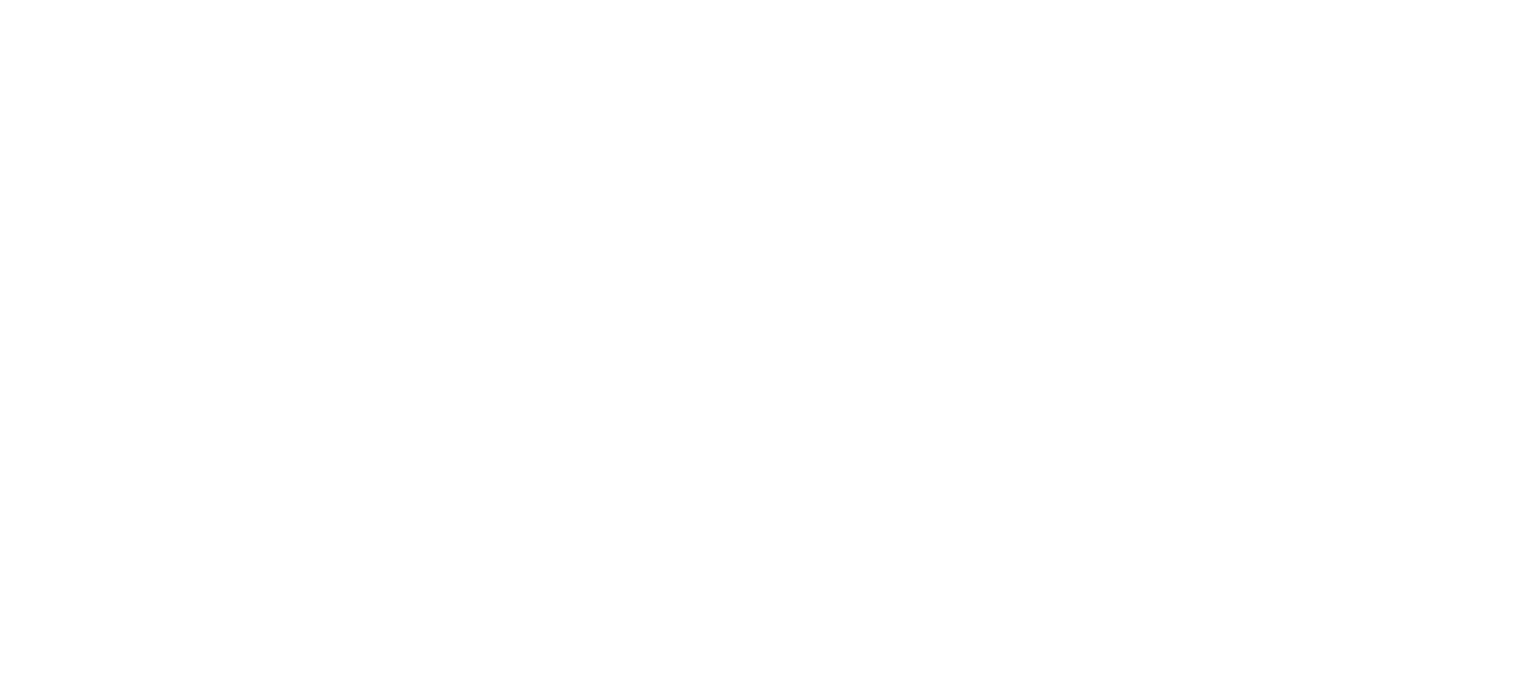 scroll, scrollTop: 0, scrollLeft: 0, axis: both 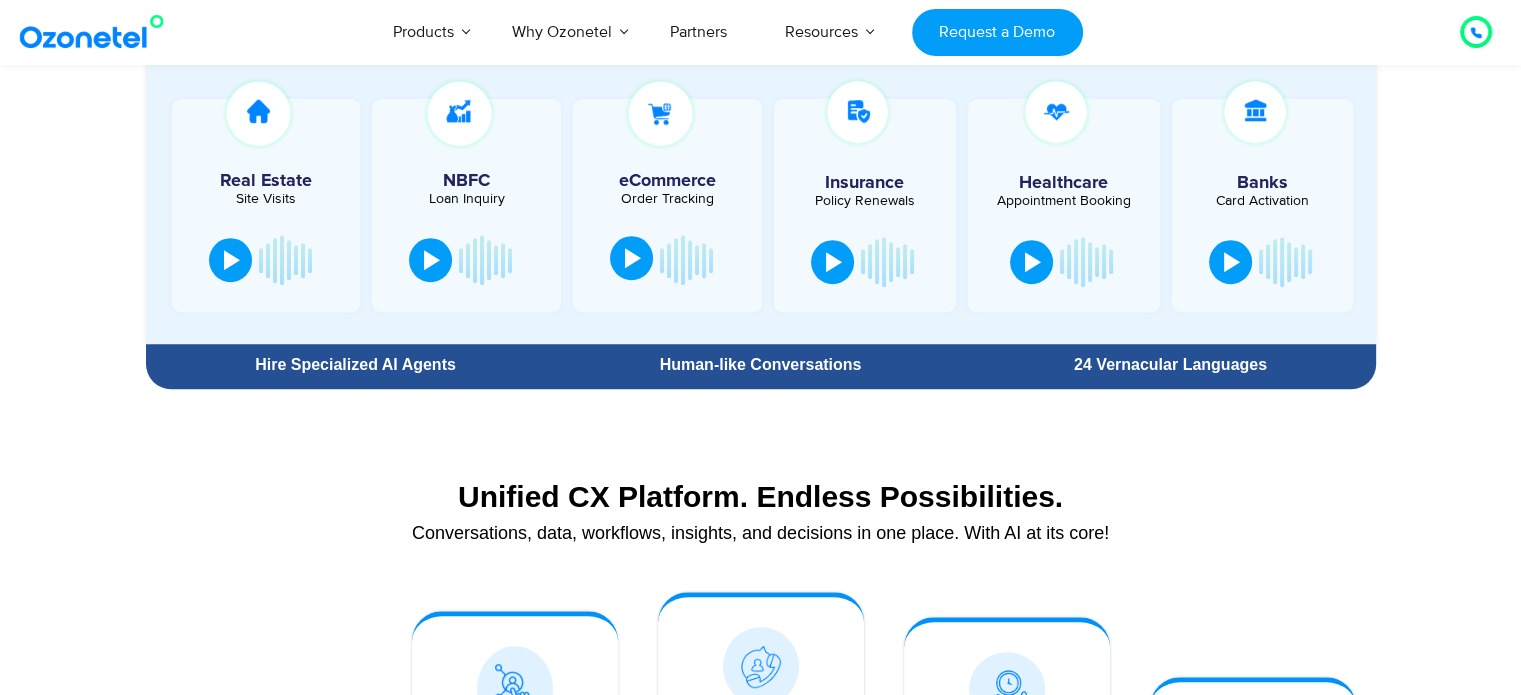click at bounding box center (631, 258) 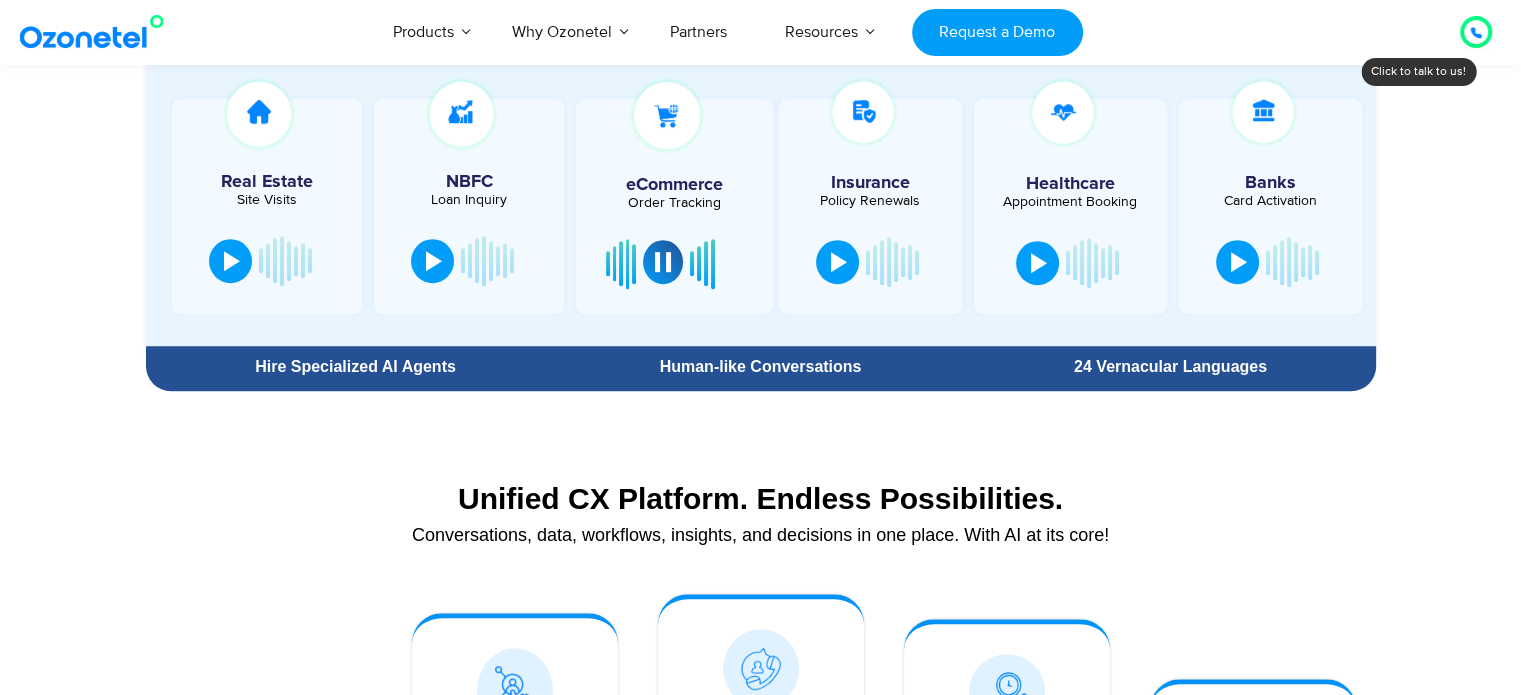 click at bounding box center [663, 262] 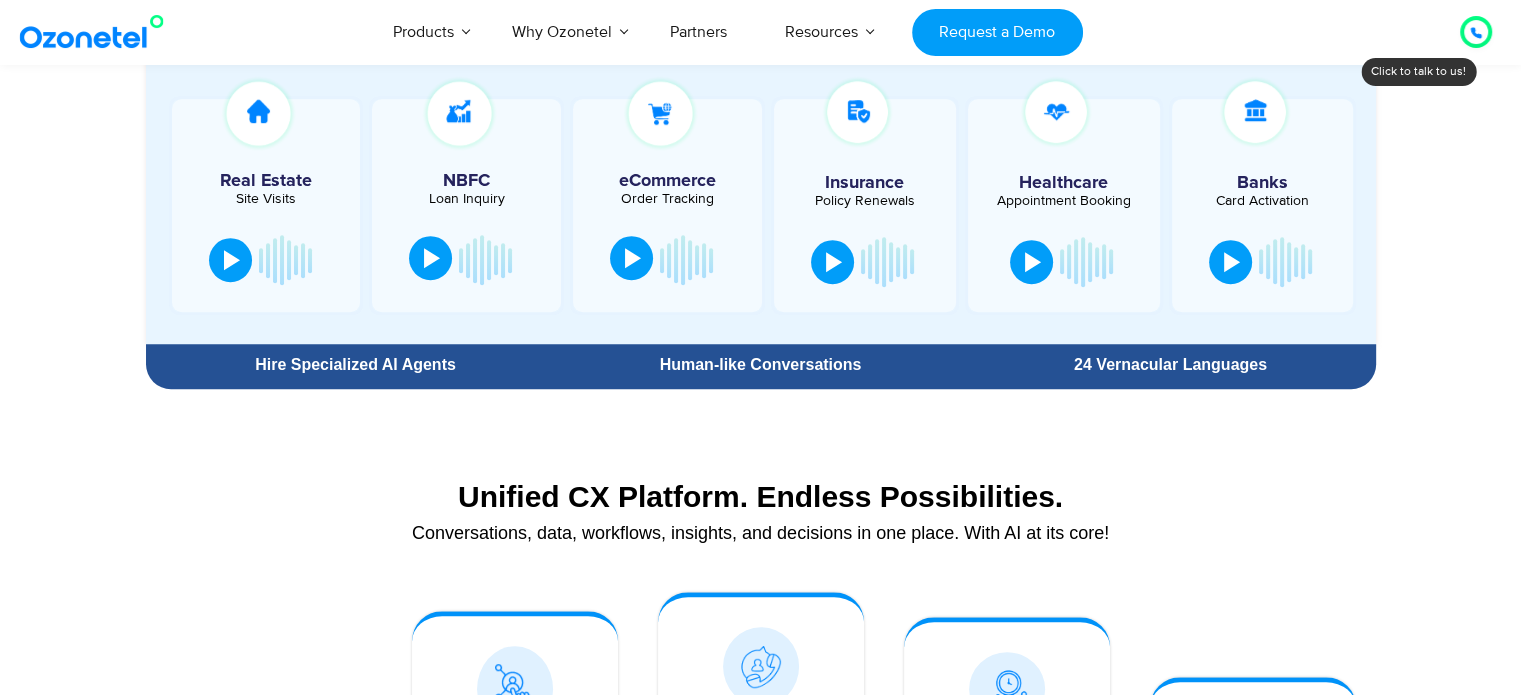 click at bounding box center [432, 258] 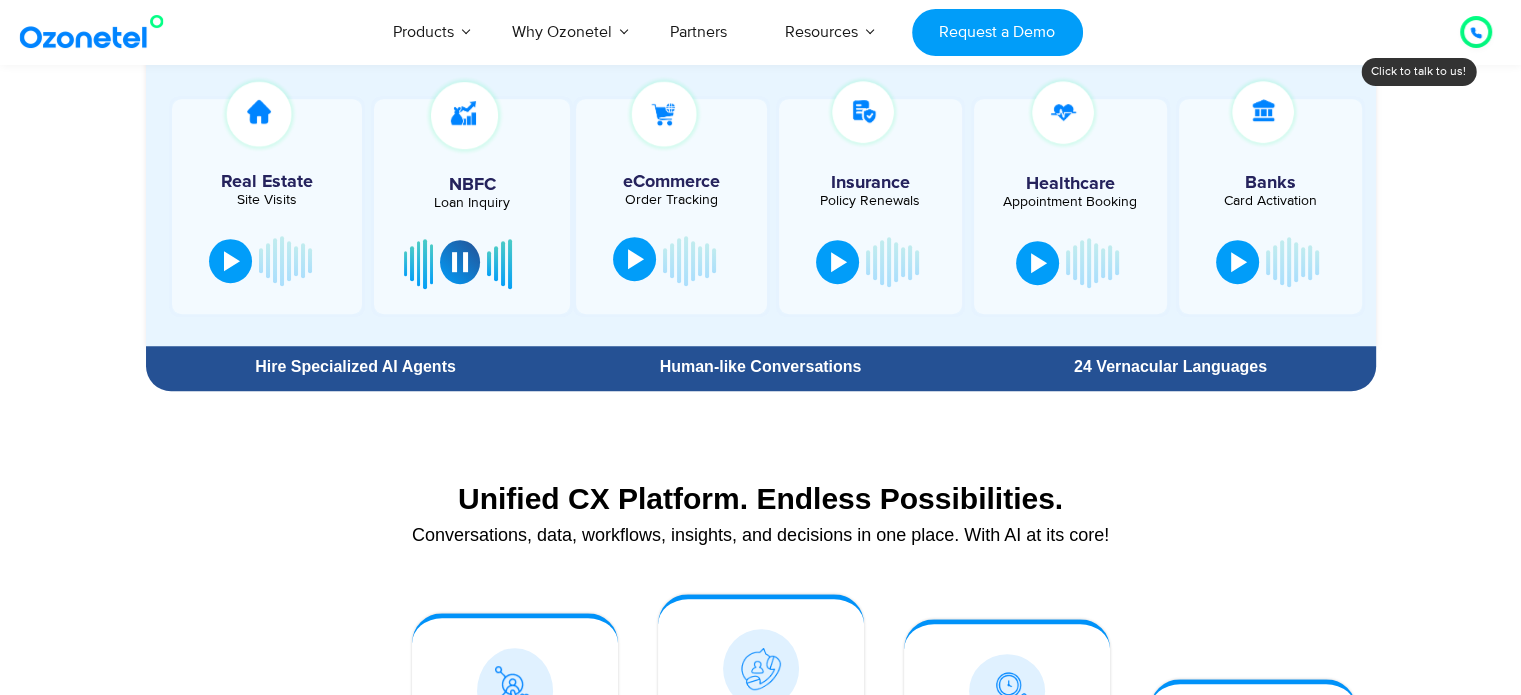 click at bounding box center (460, 262) 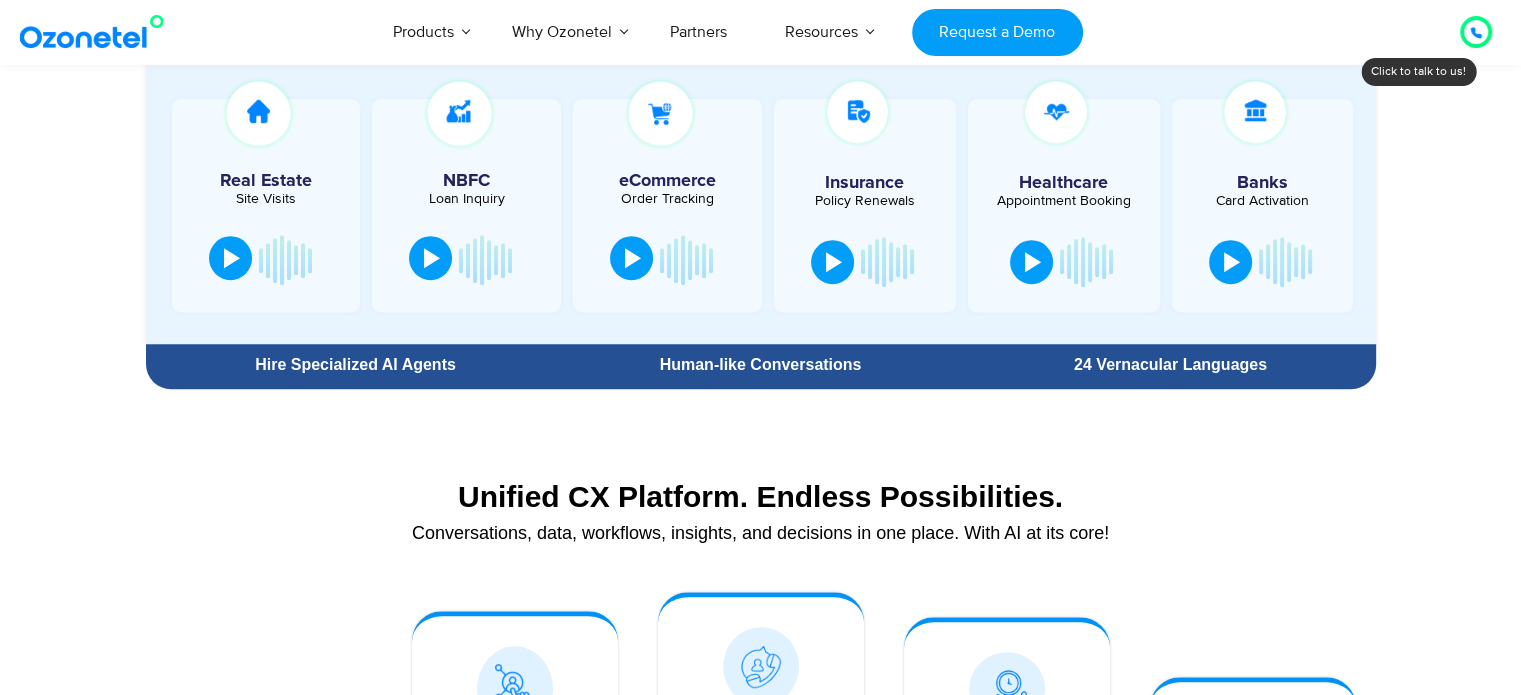 click at bounding box center [232, 258] 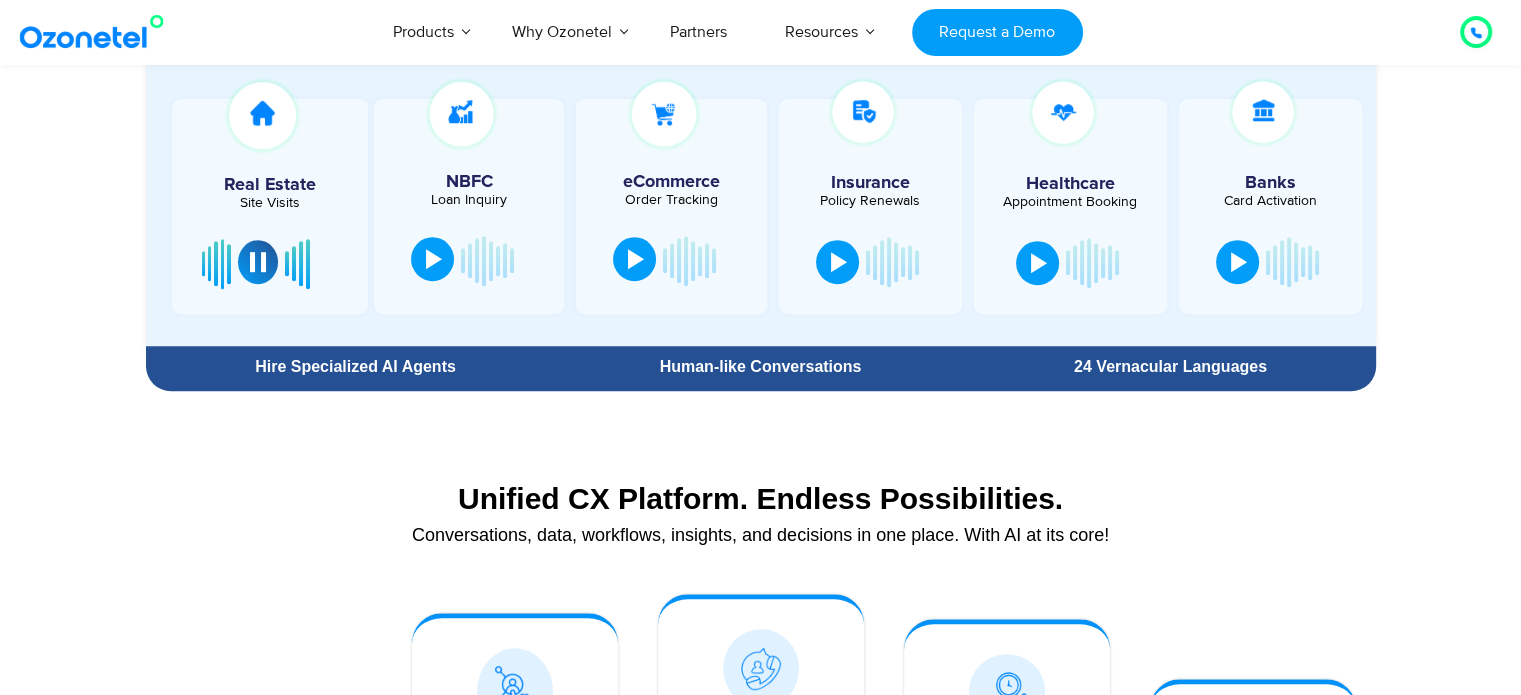 click on "Real Estate" at bounding box center [270, 185] 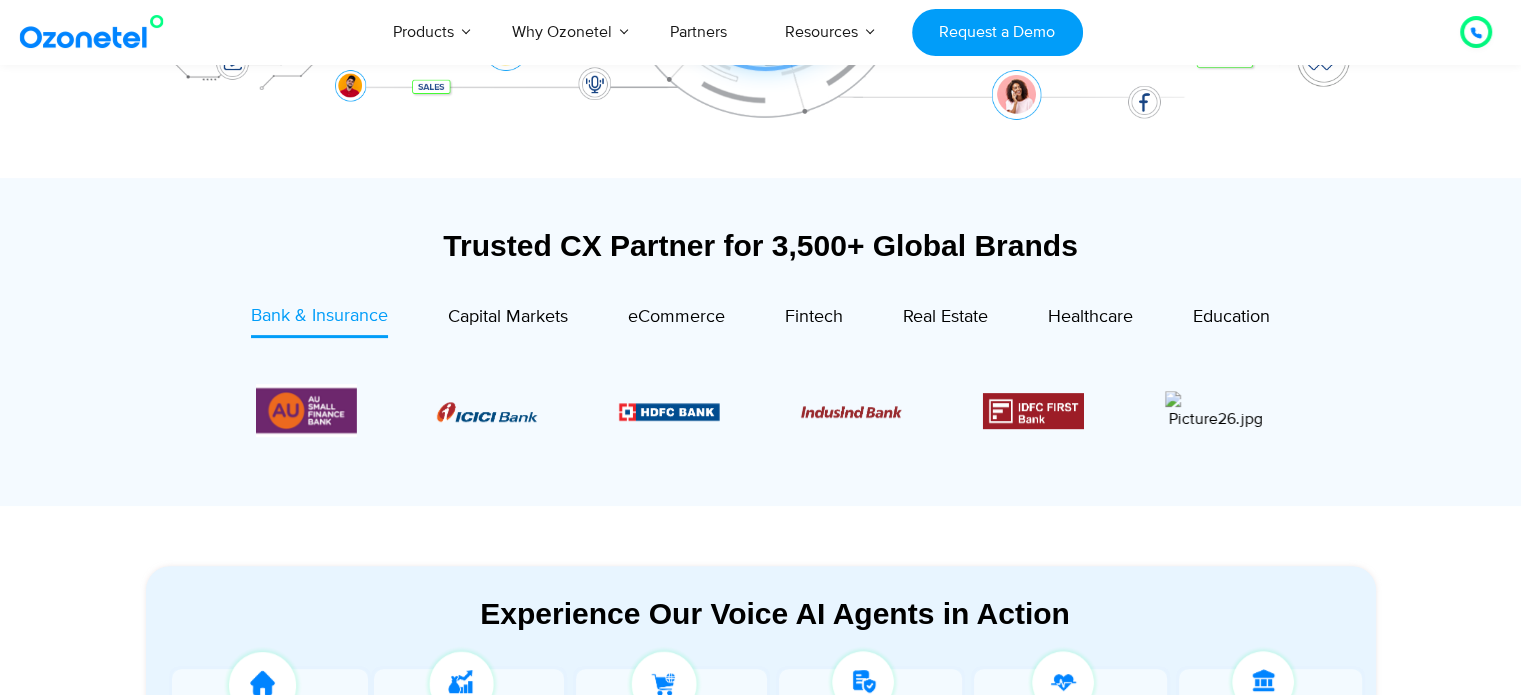 scroll, scrollTop: 459, scrollLeft: 0, axis: vertical 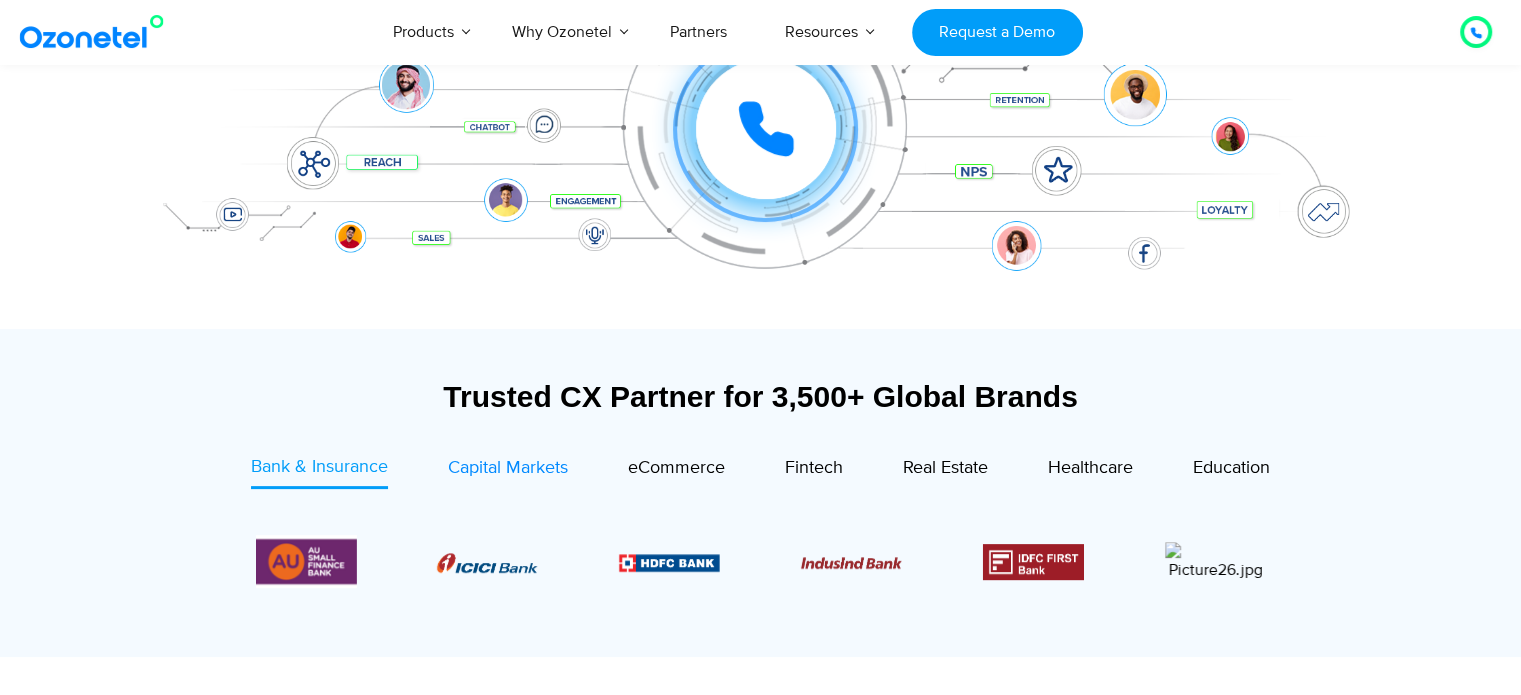 click on "Capital Markets" at bounding box center [508, 471] 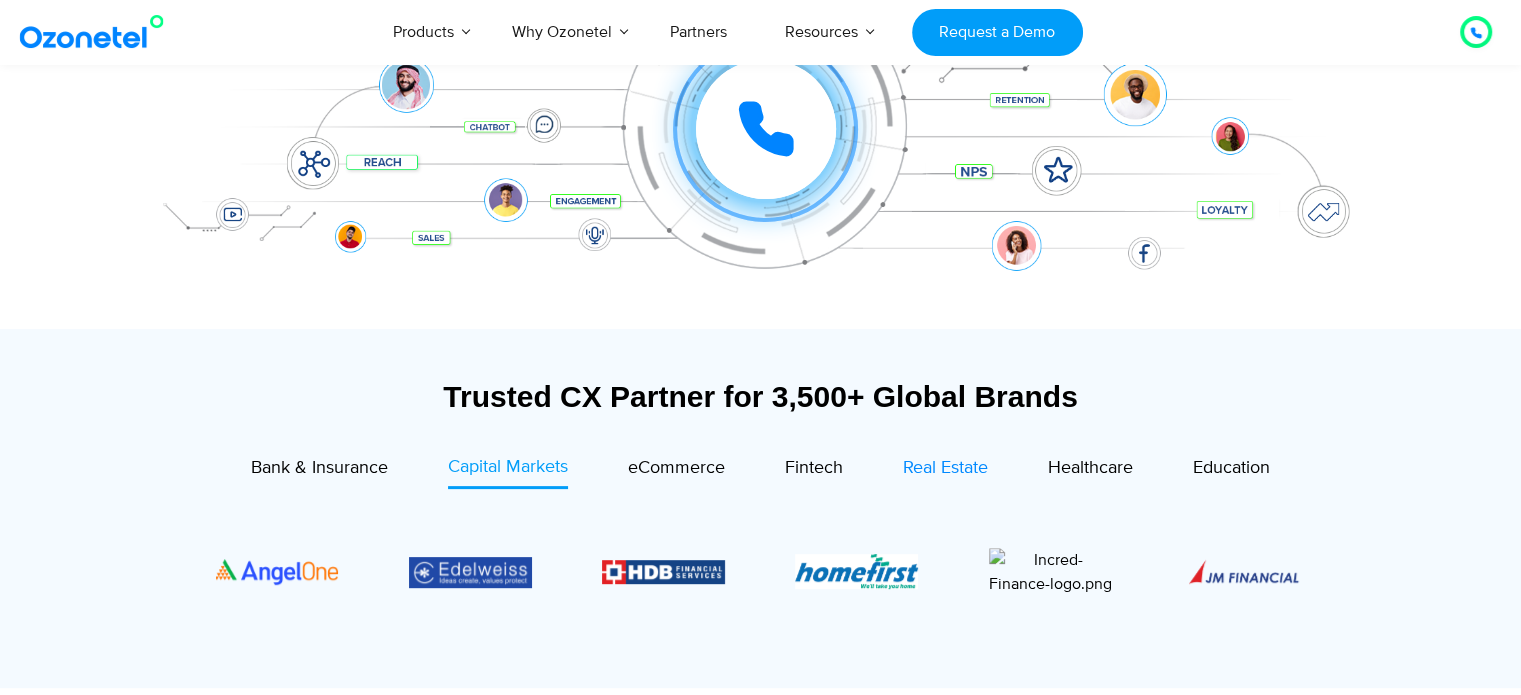 click on "Real Estate" at bounding box center (945, 468) 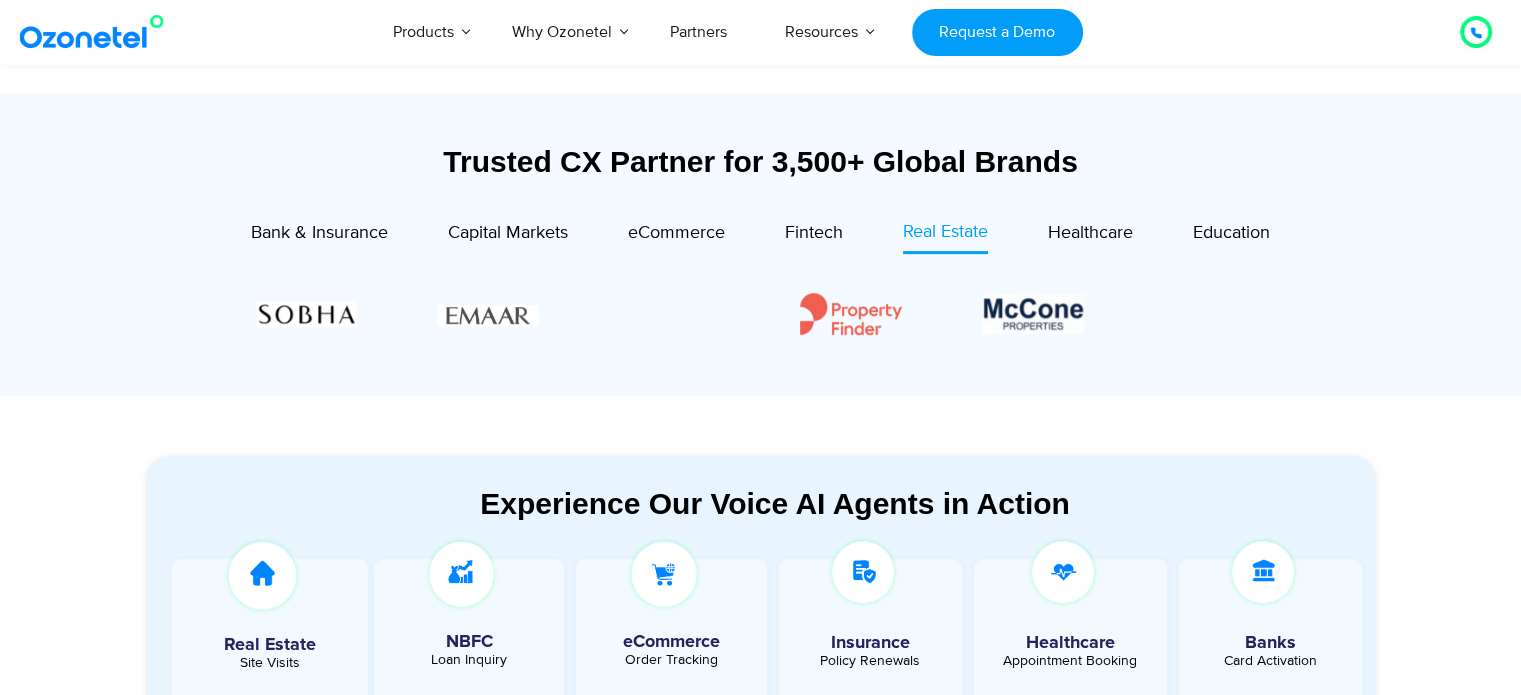 scroll, scrollTop: 695, scrollLeft: 0, axis: vertical 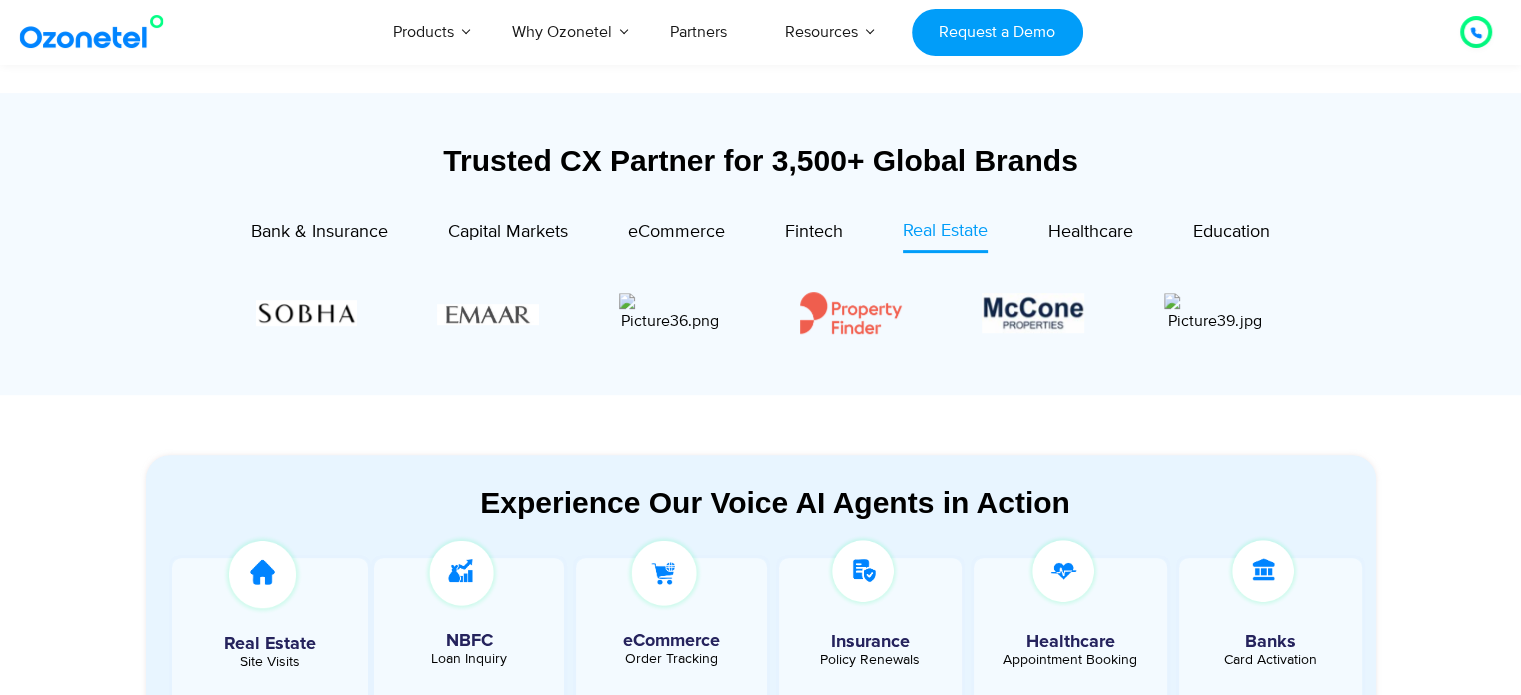 click at bounding box center [761, 312] 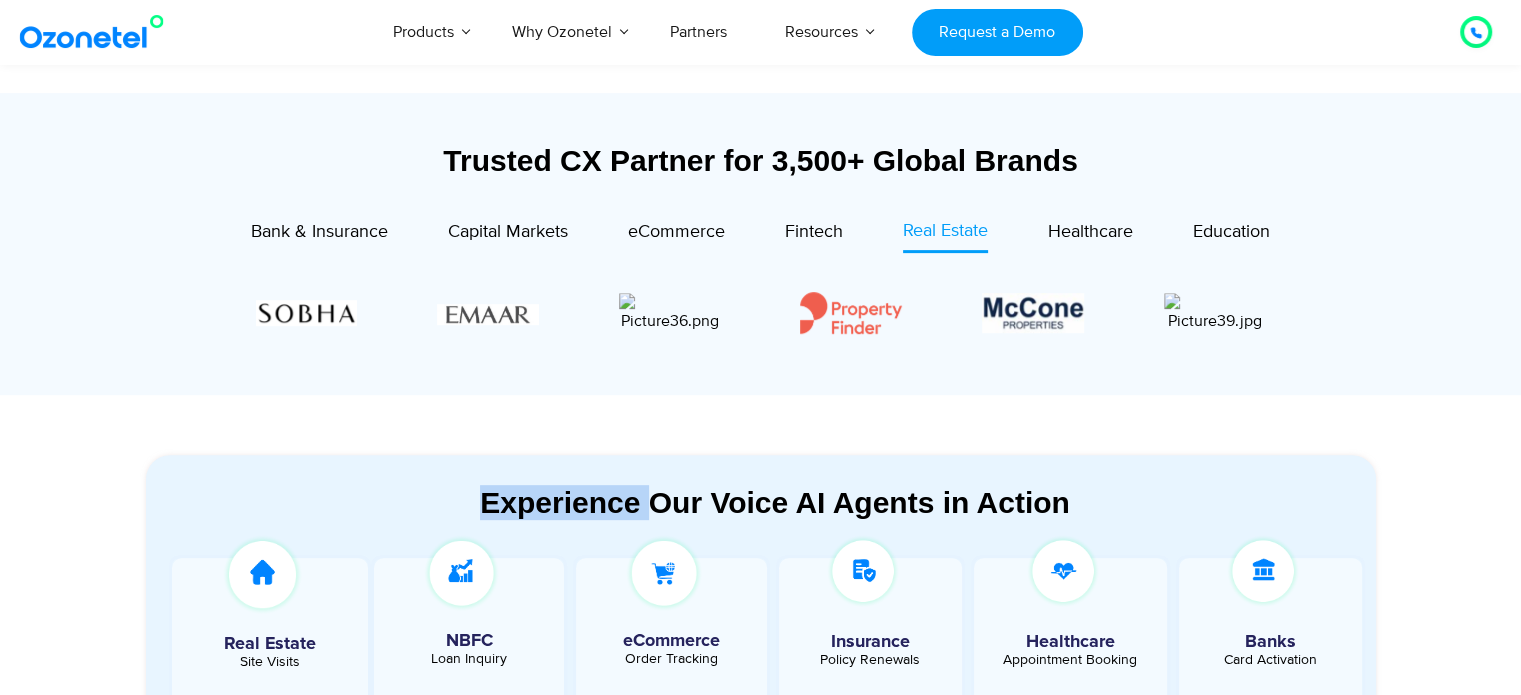 click at bounding box center [761, 312] 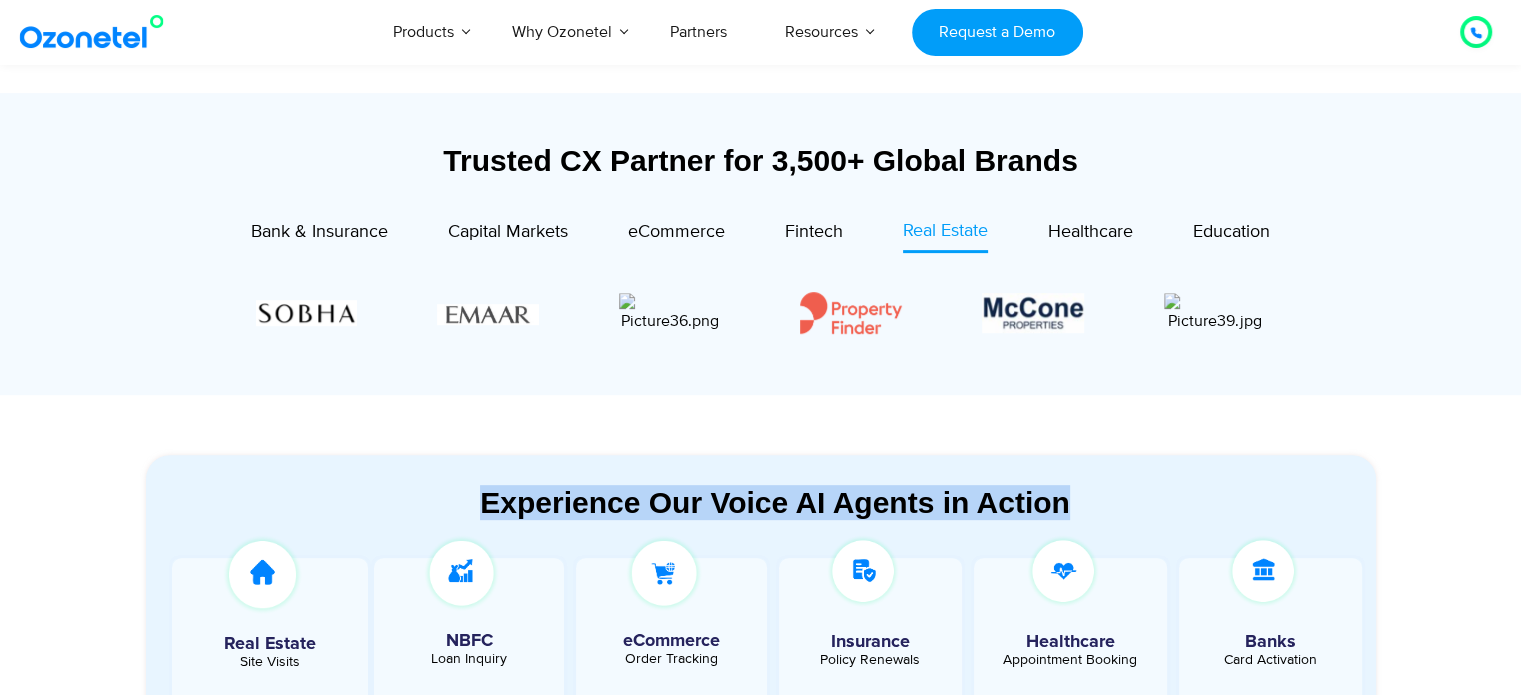 click at bounding box center (761, 312) 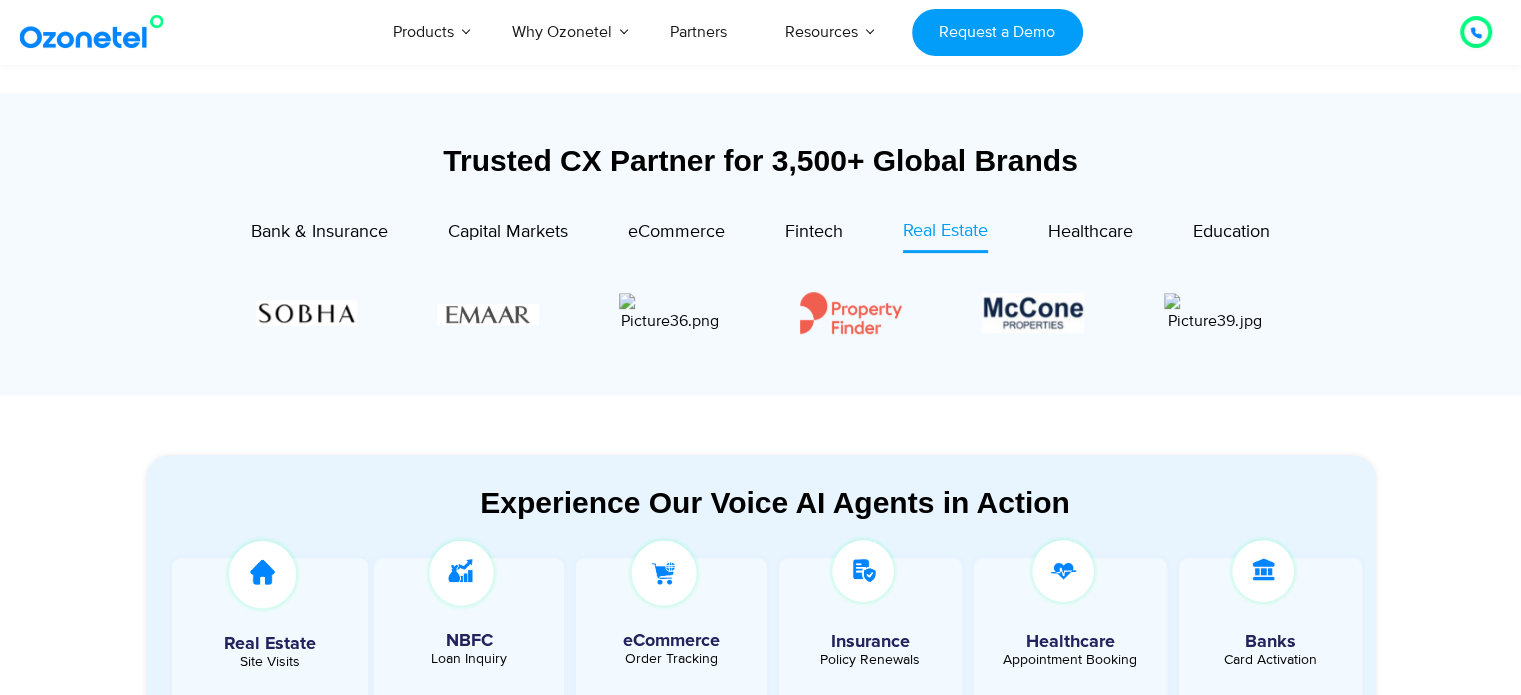 click on "Bank & Insurance
Capital Markets" at bounding box center (761, 301) 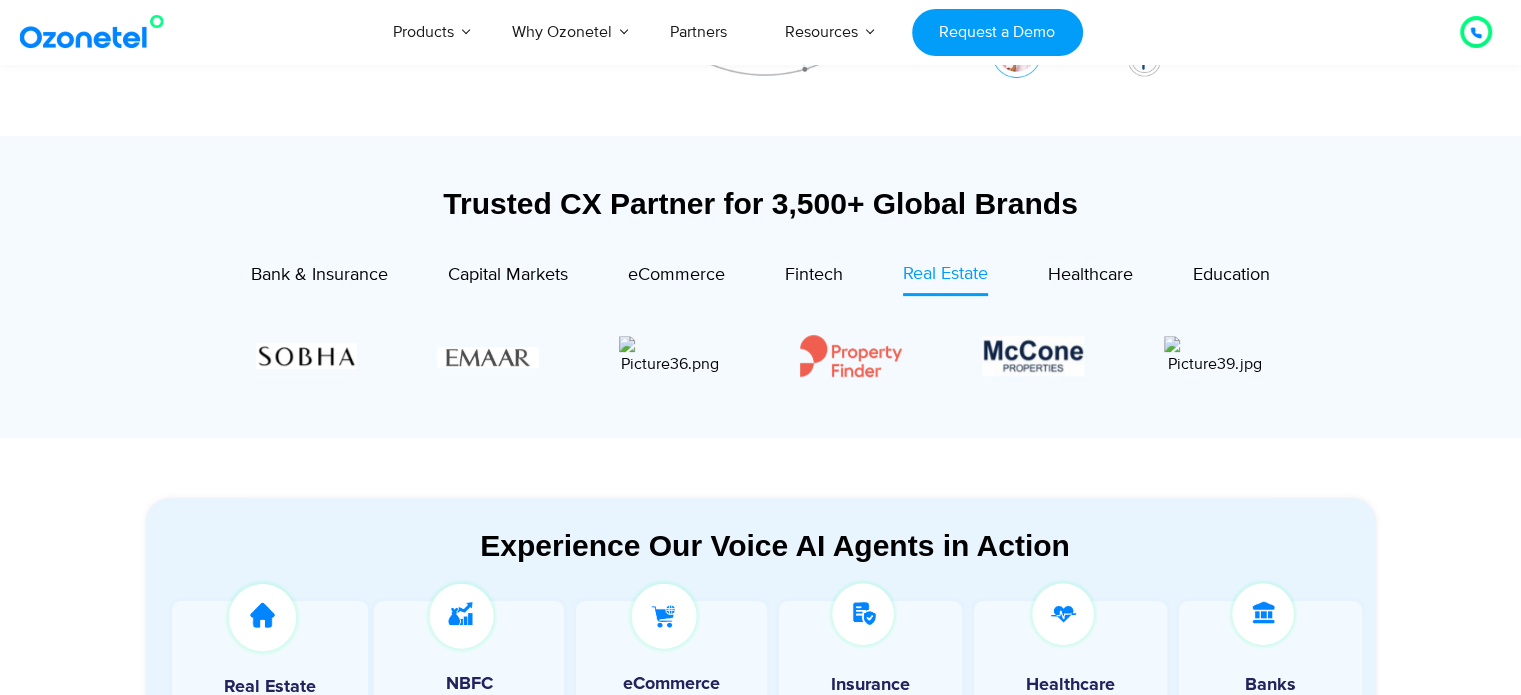 scroll, scrollTop: 654, scrollLeft: 0, axis: vertical 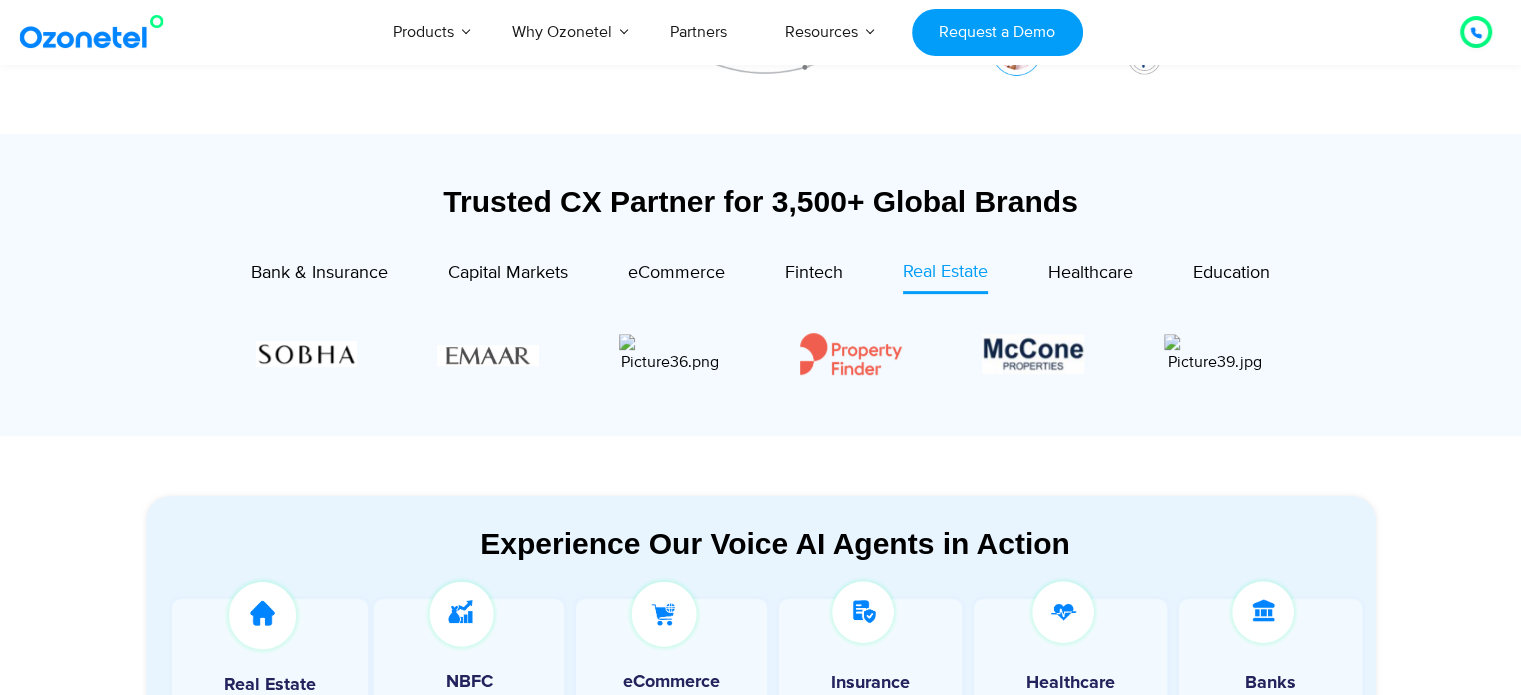 click at bounding box center (761, 353) 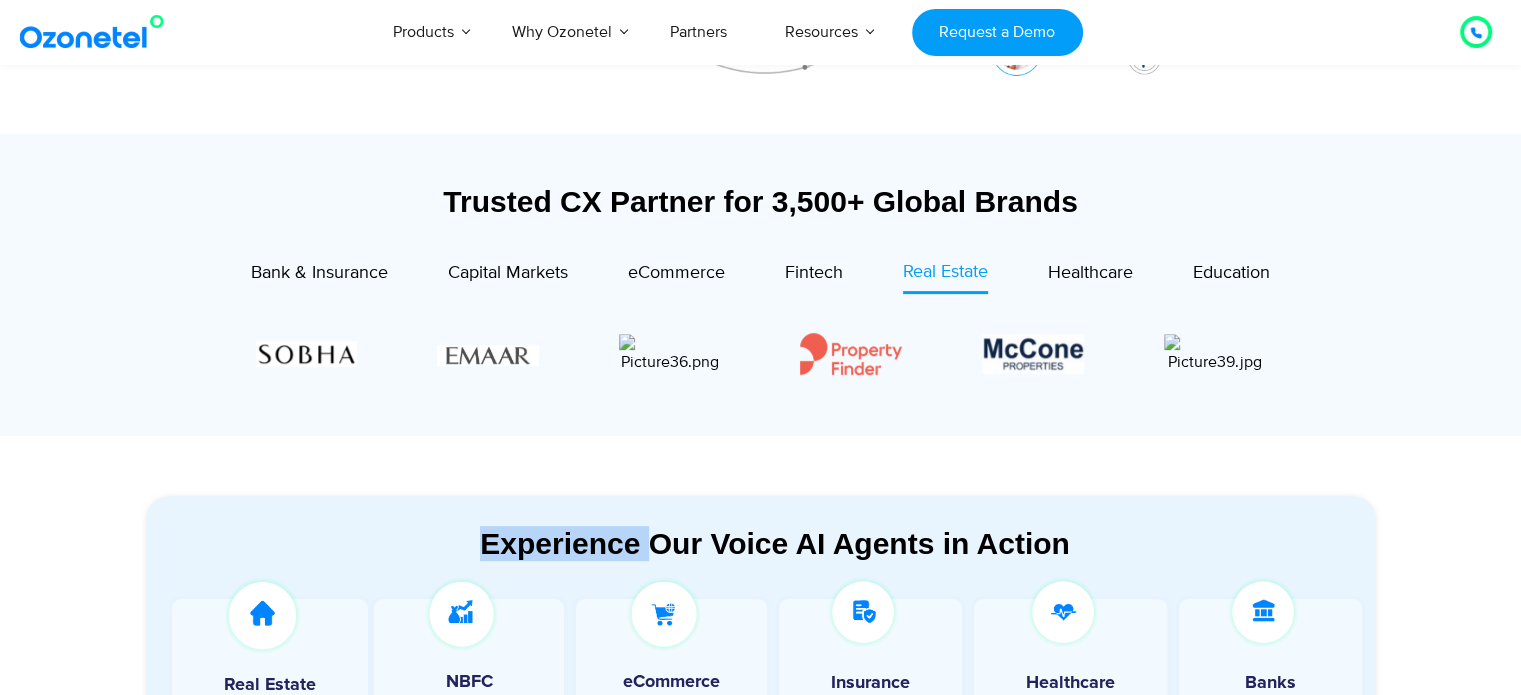 click at bounding box center [761, 353] 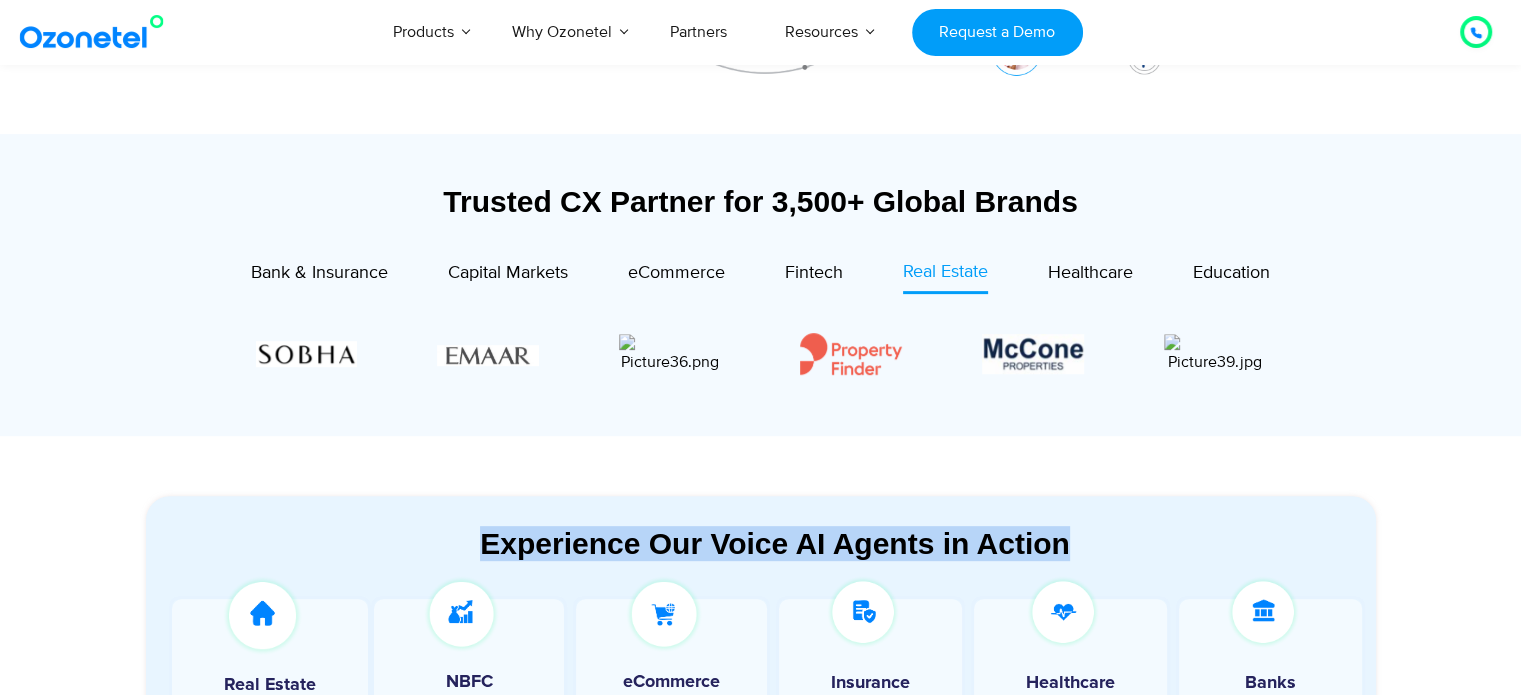 click at bounding box center (761, 353) 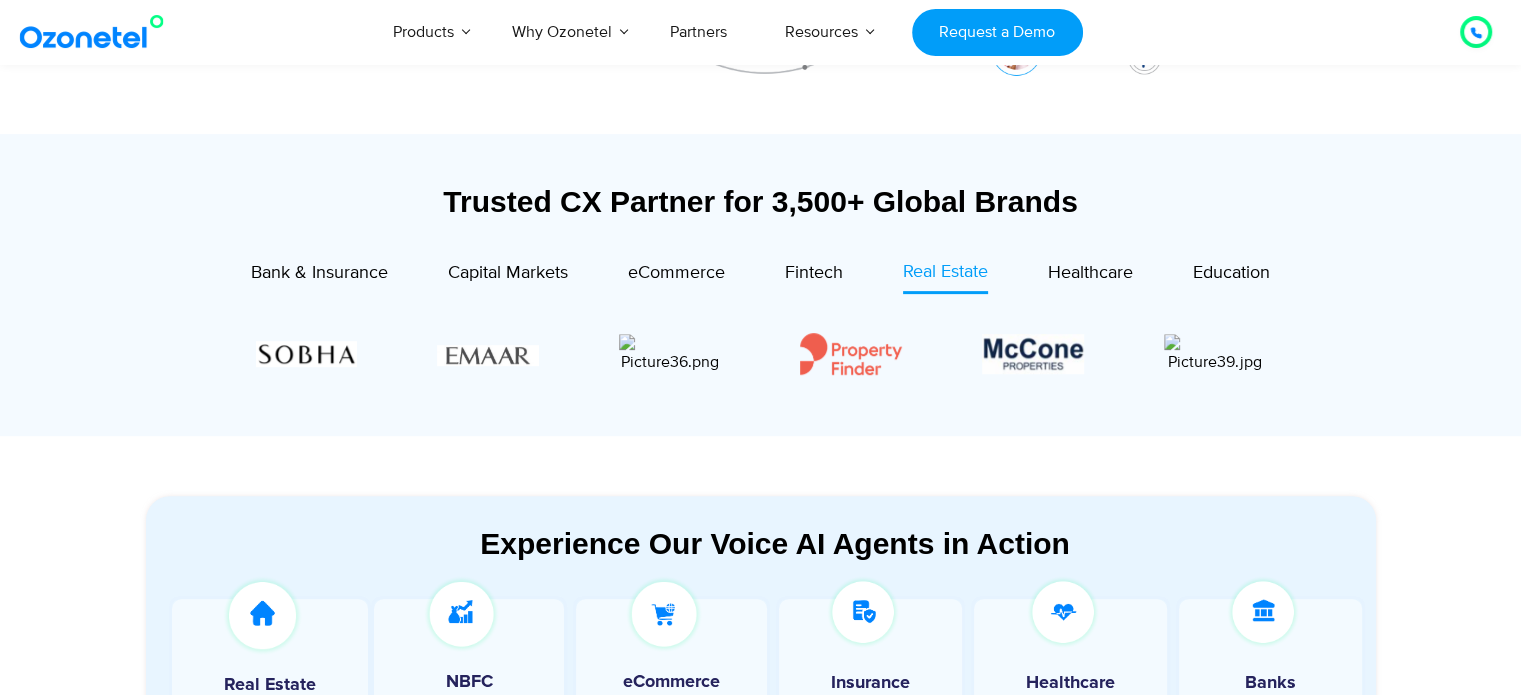click on "Bank & Insurance
Capital Markets" at bounding box center [761, 342] 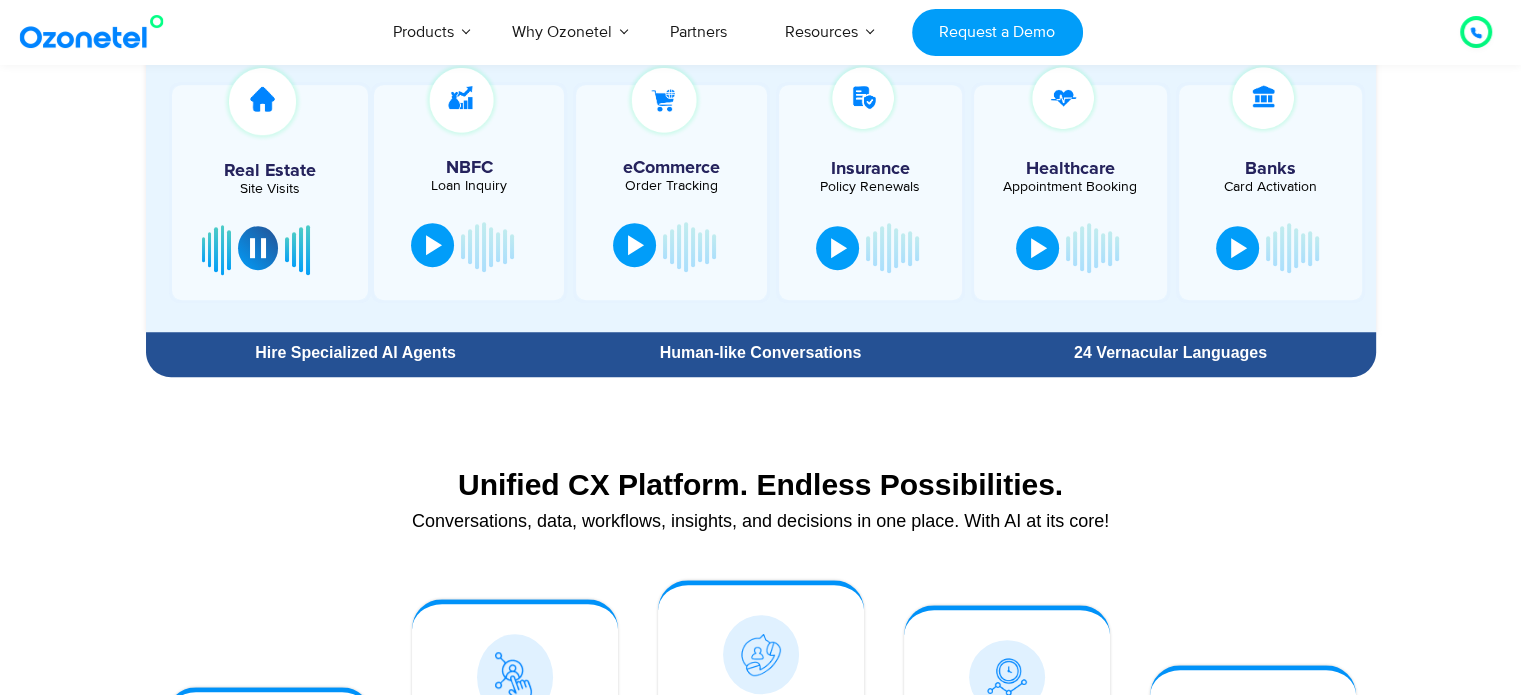 scroll, scrollTop: 1168, scrollLeft: 0, axis: vertical 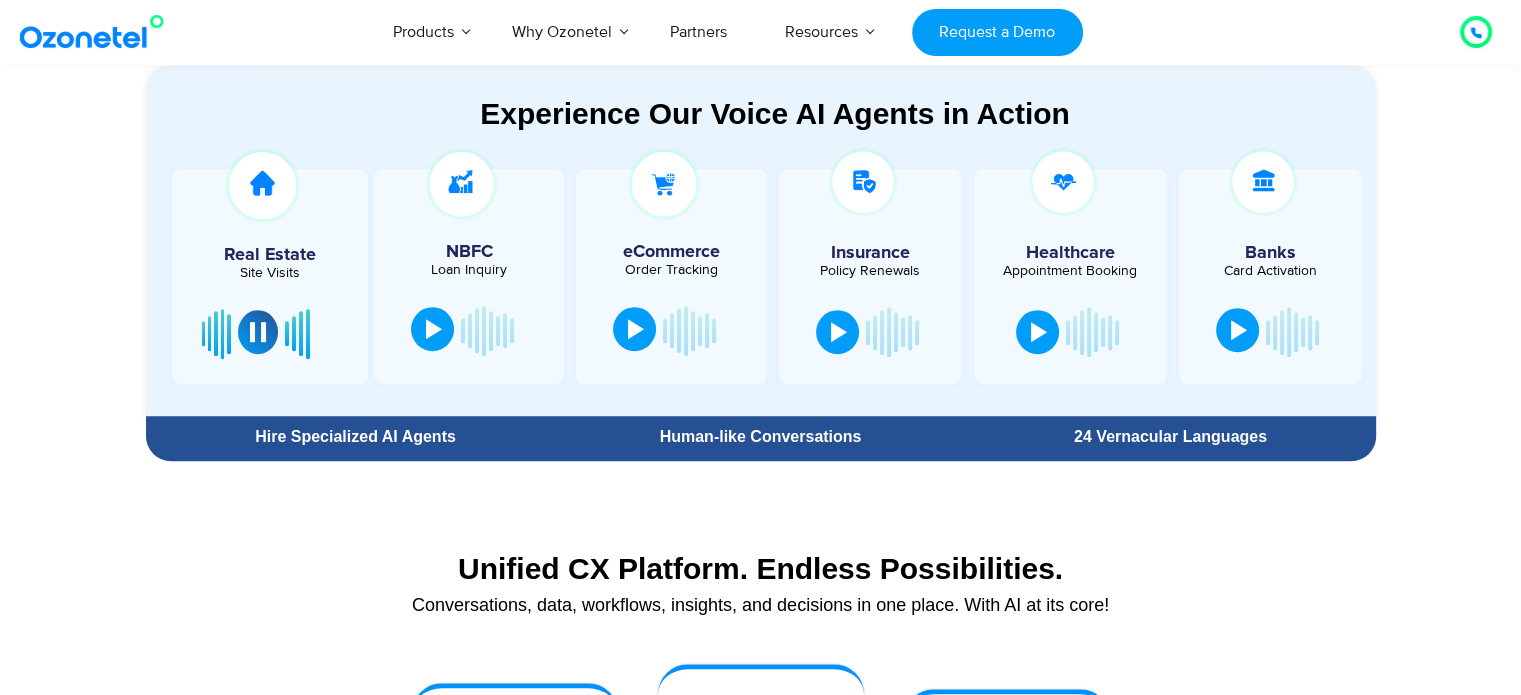 click at bounding box center [1239, 330] 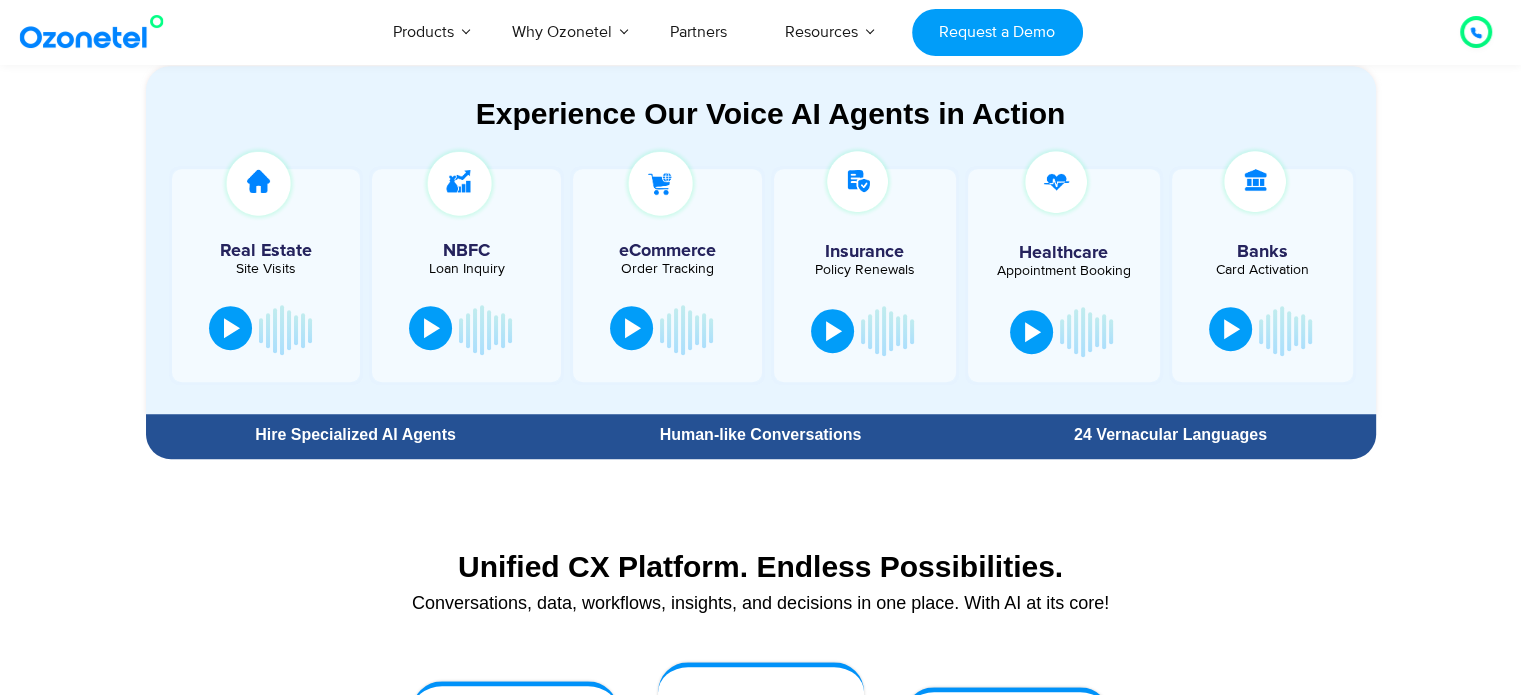 click at bounding box center (1230, 329) 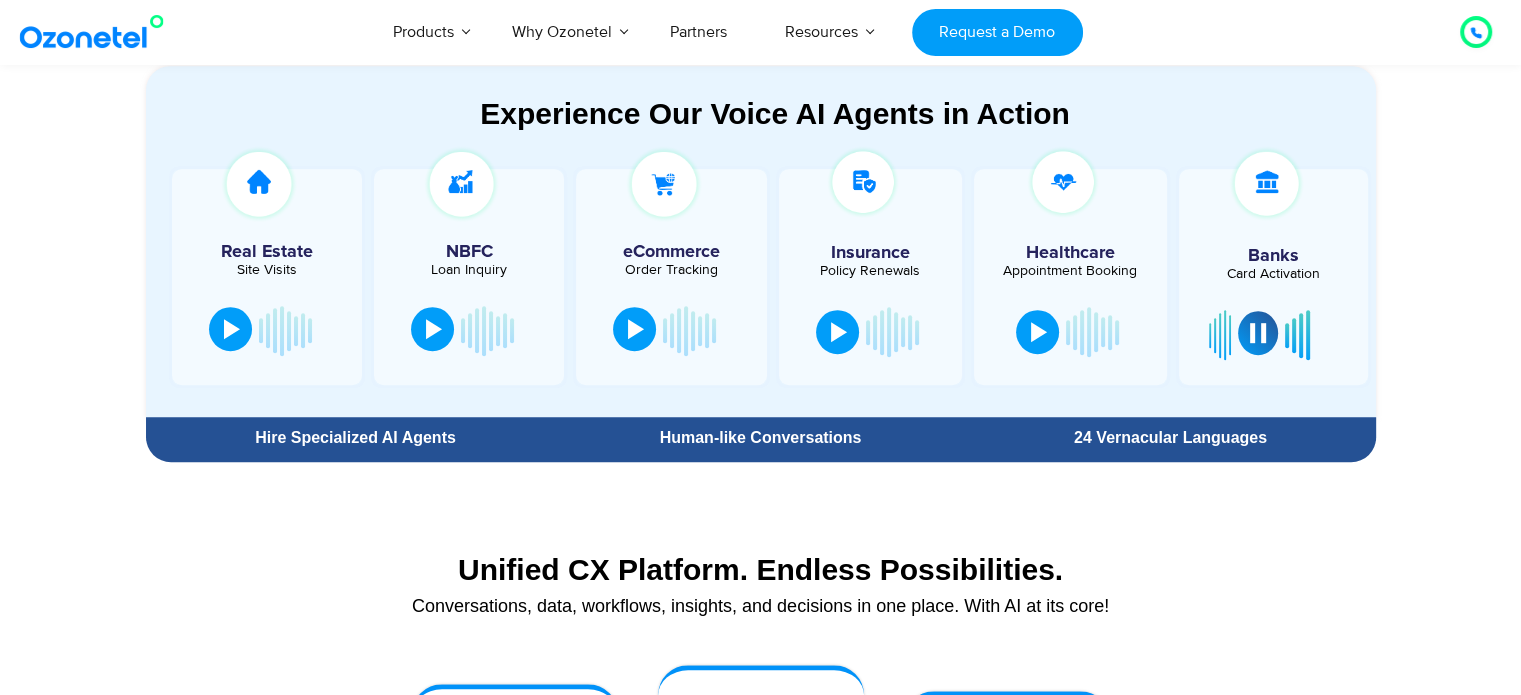 click at bounding box center (1258, 333) 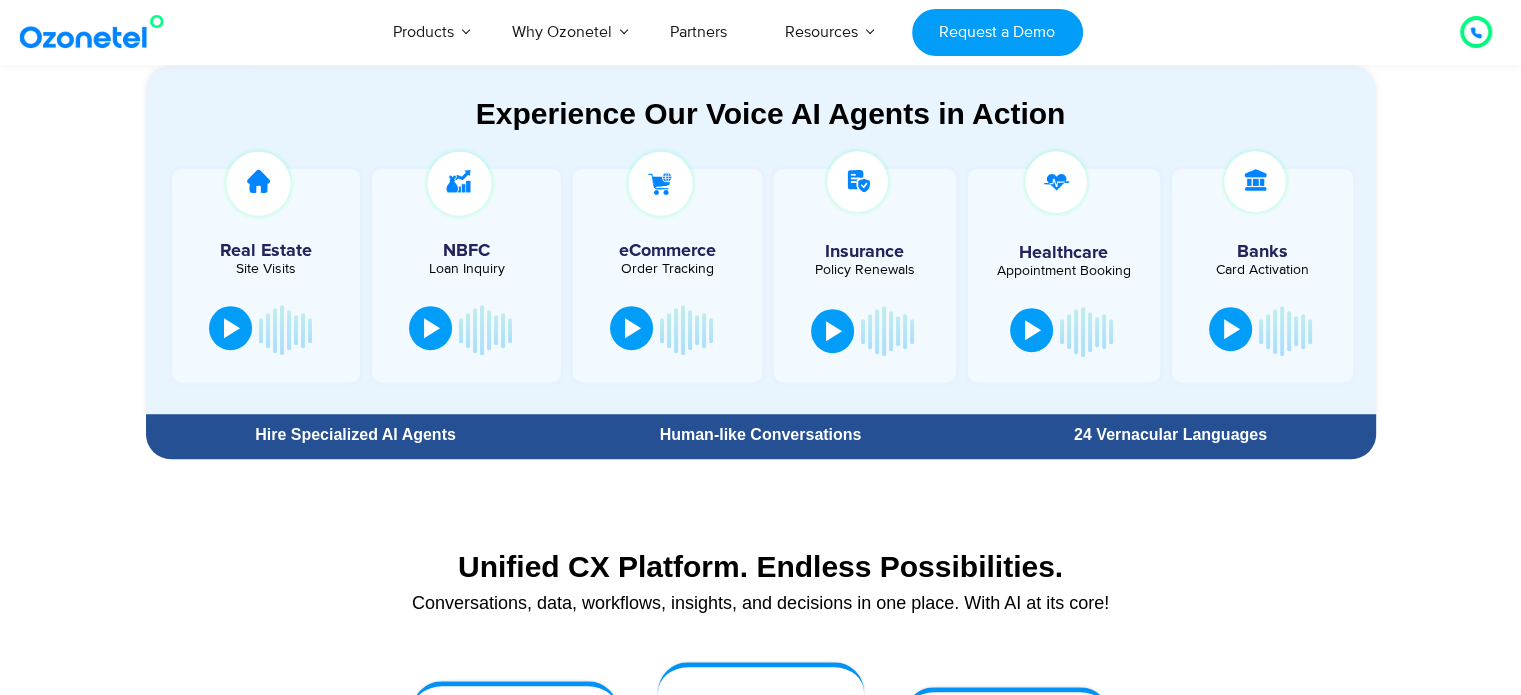 click at bounding box center (1033, 330) 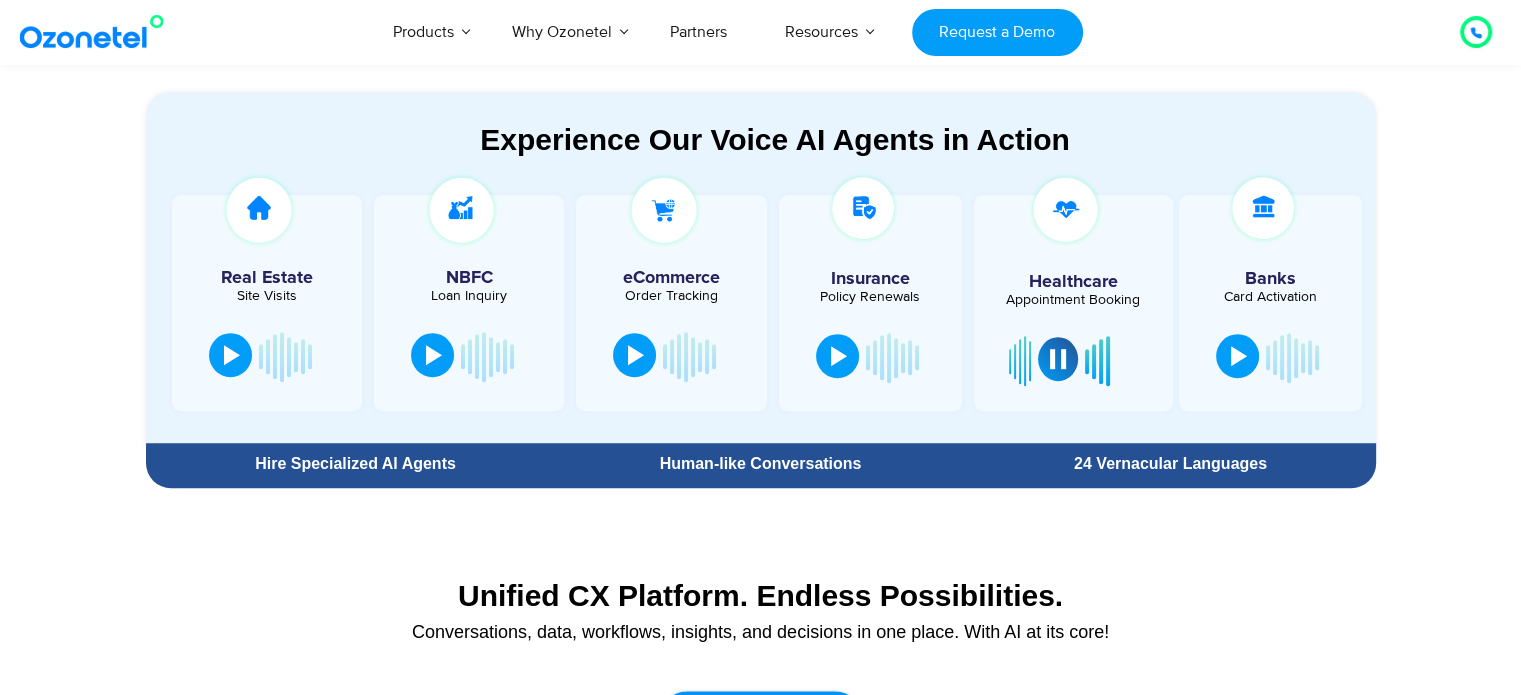 click at bounding box center (837, 356) 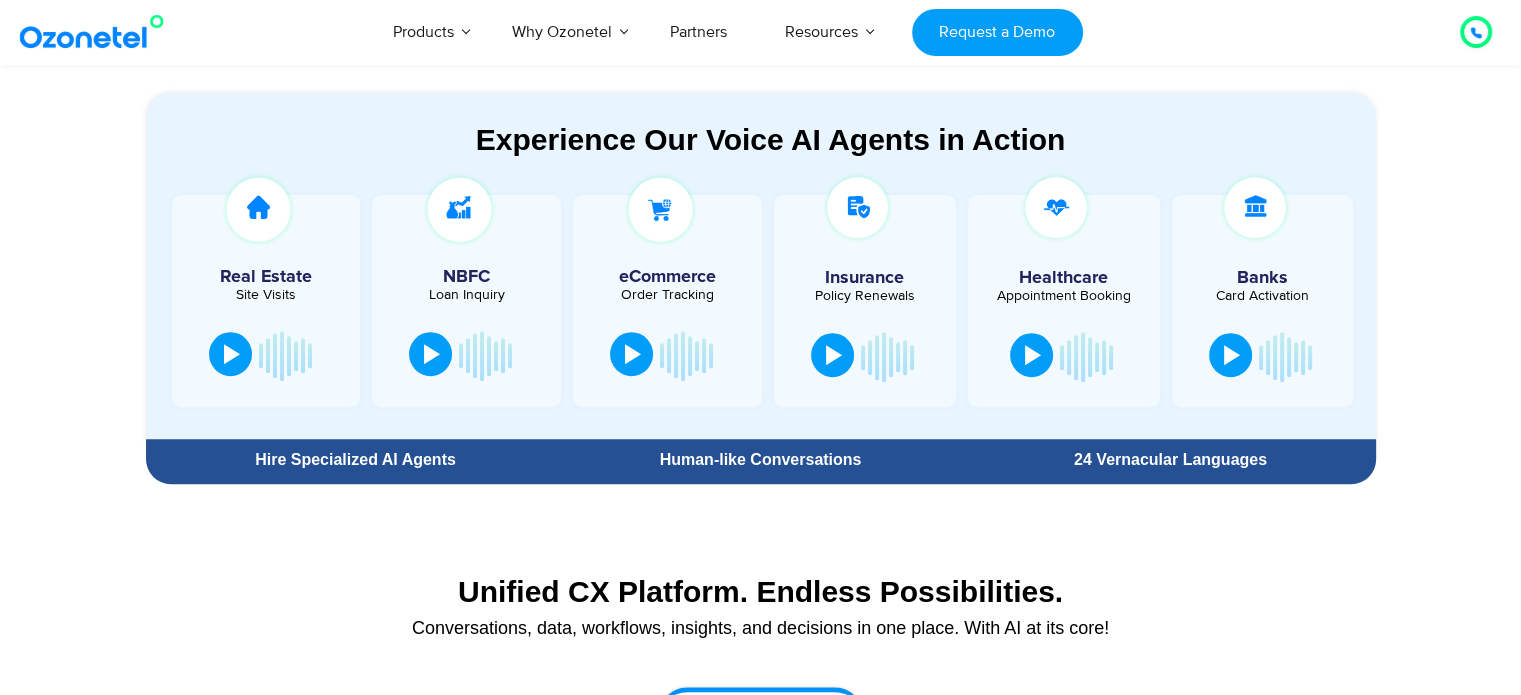 click at bounding box center [834, 355] 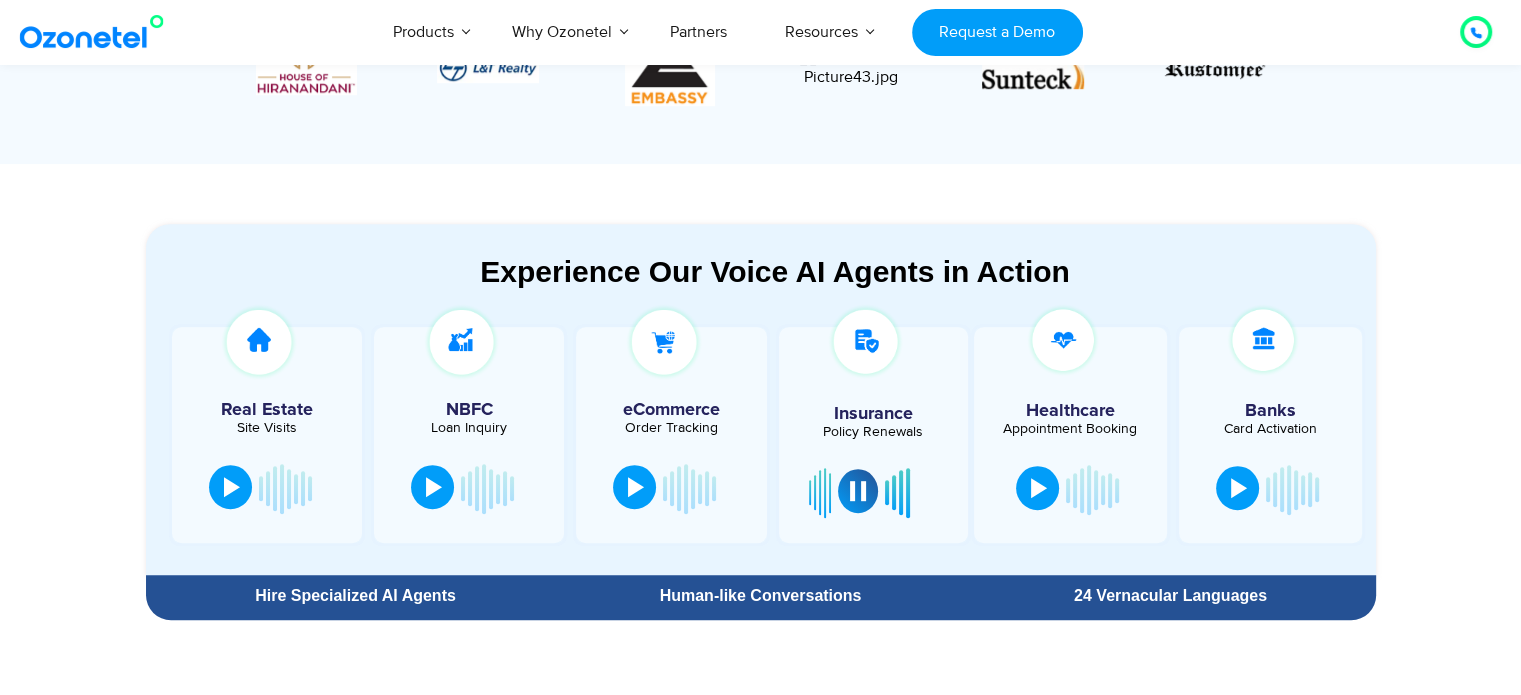 scroll, scrollTop: 948, scrollLeft: 0, axis: vertical 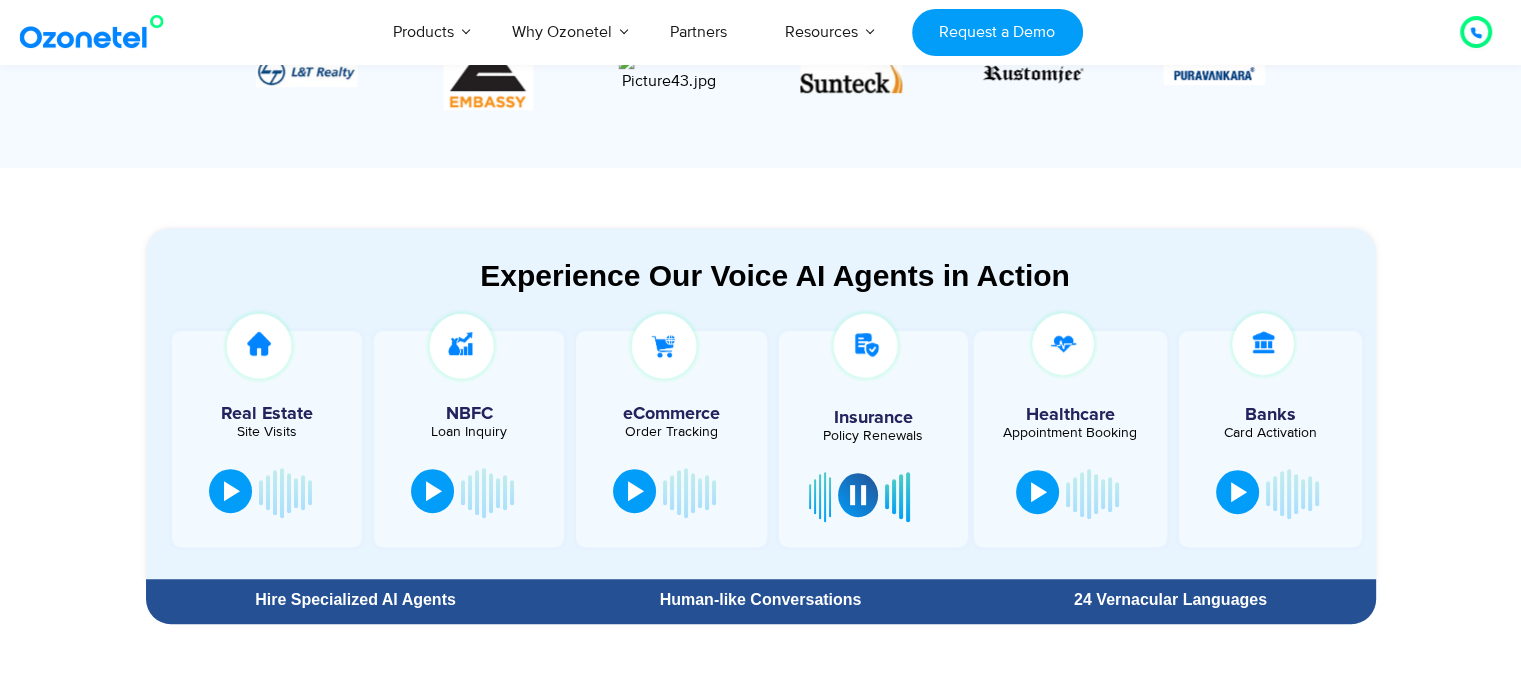 click at bounding box center [636, 491] 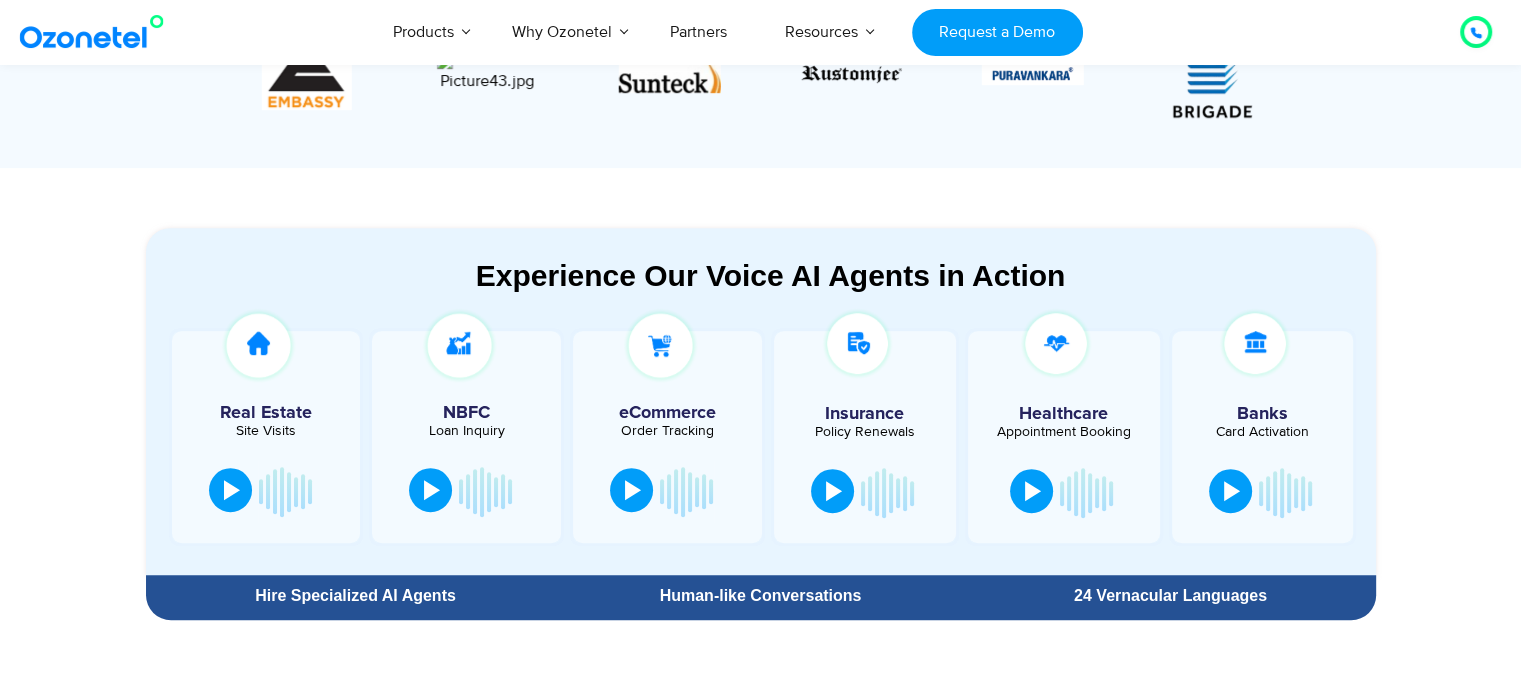 click at bounding box center [631, 490] 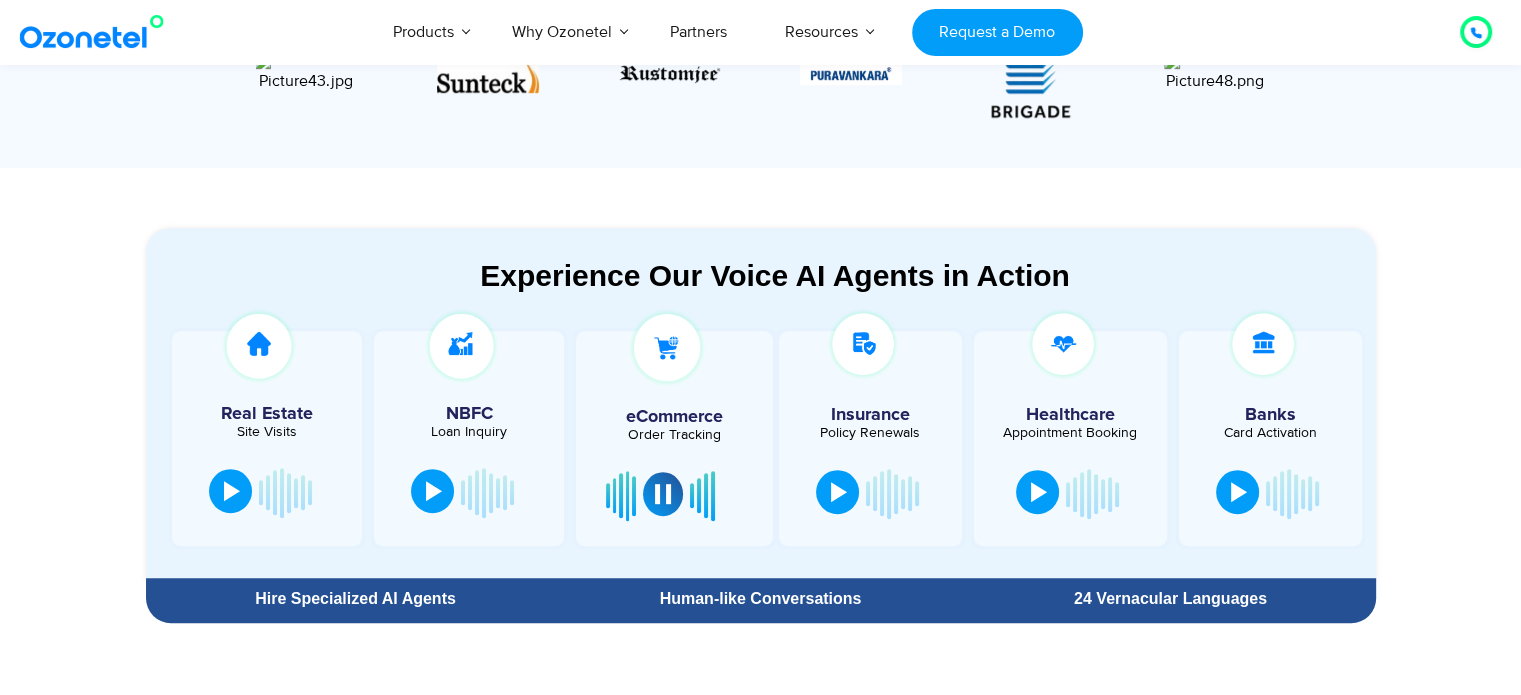 click at bounding box center (663, 494) 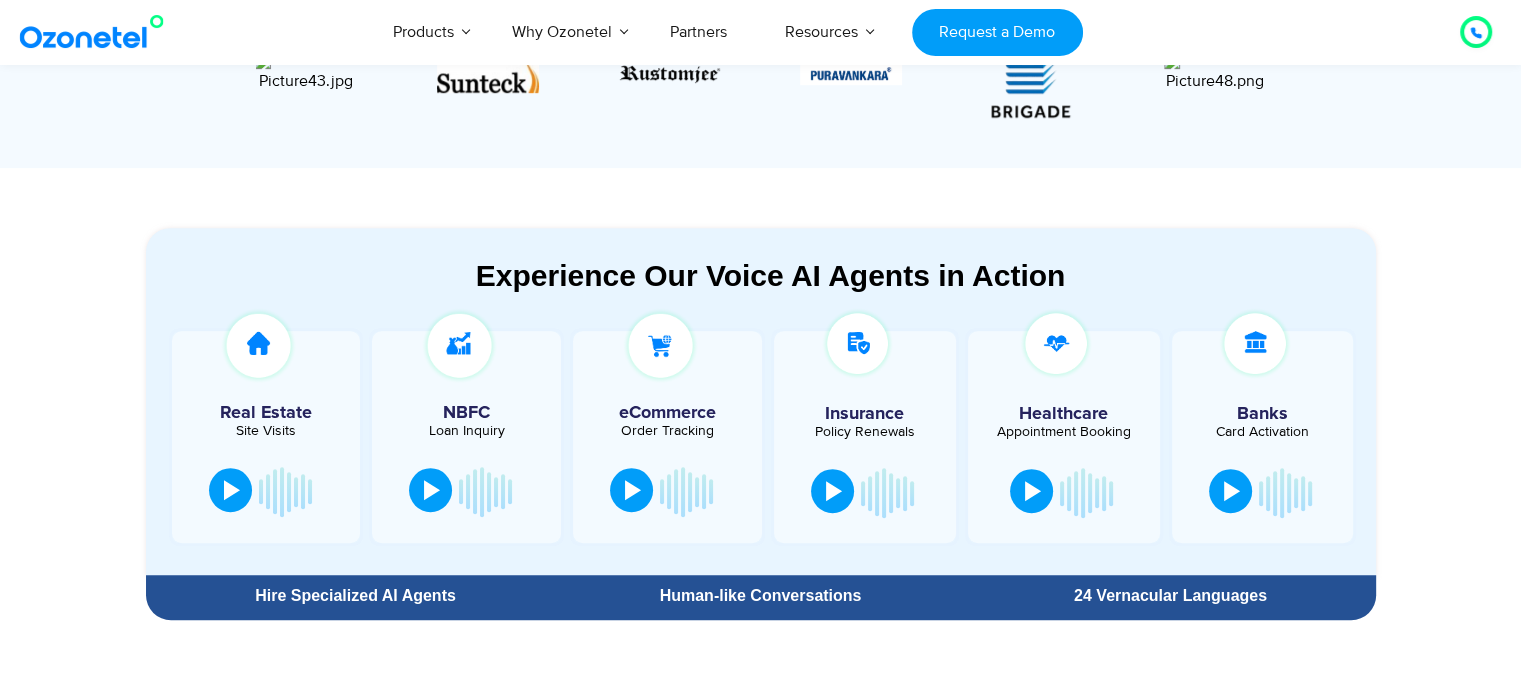 click at bounding box center (432, 490) 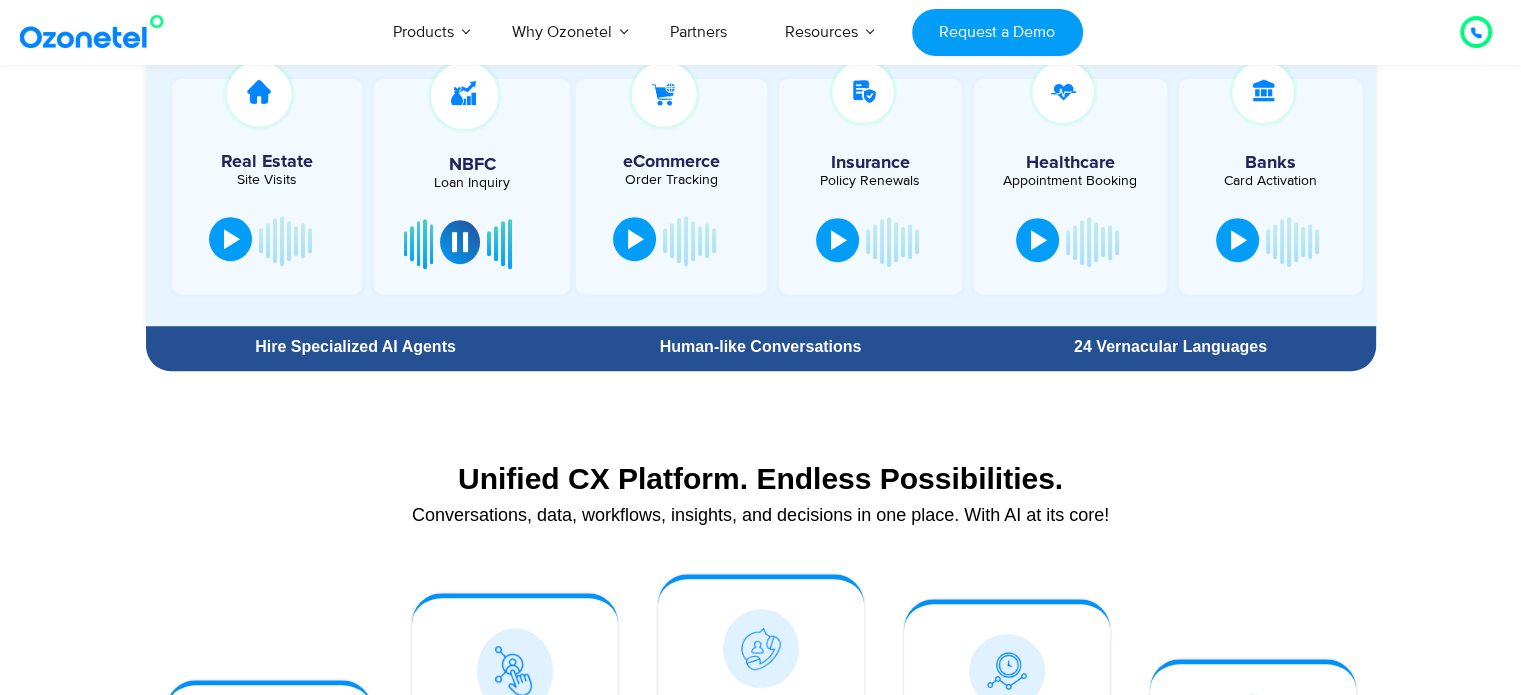 scroll, scrollTop: 1199, scrollLeft: 0, axis: vertical 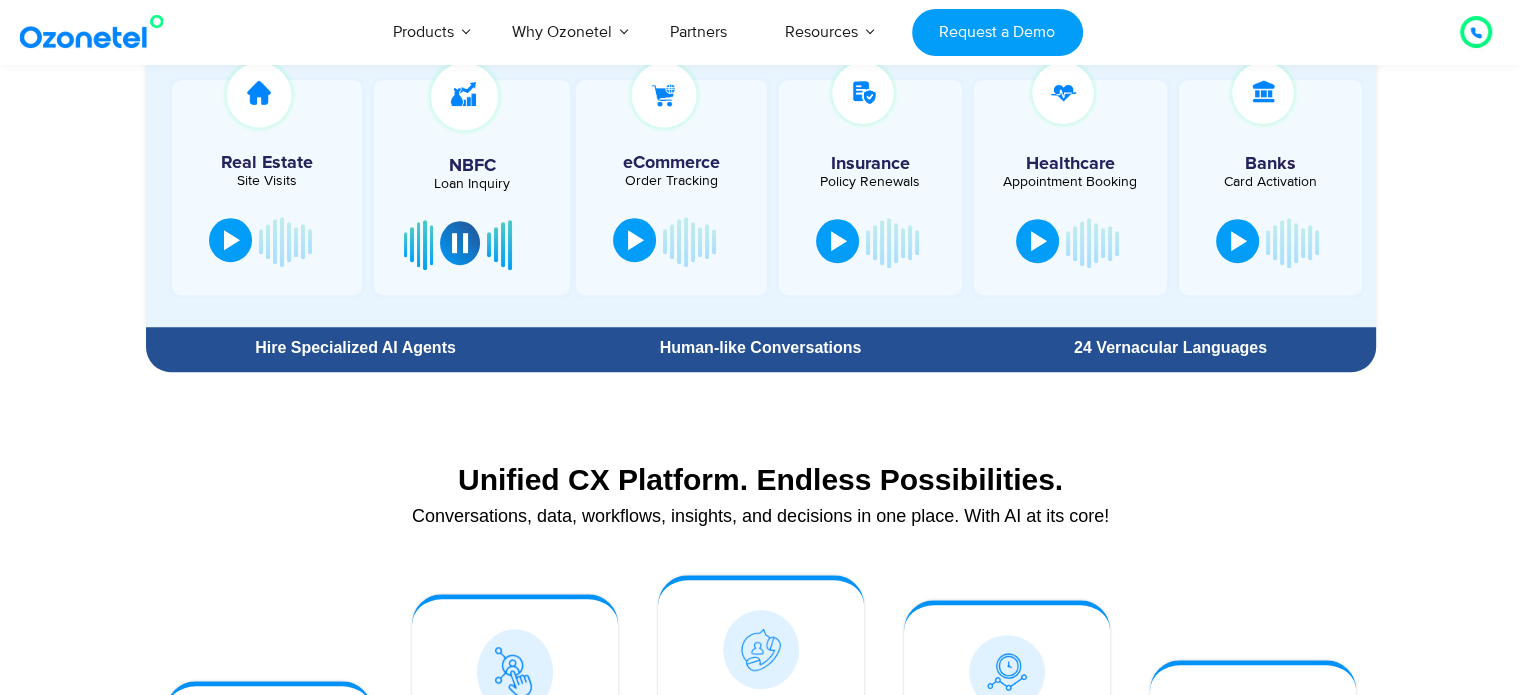 click on "Unified CX Platform. Endless Possibilities." at bounding box center [761, 479] 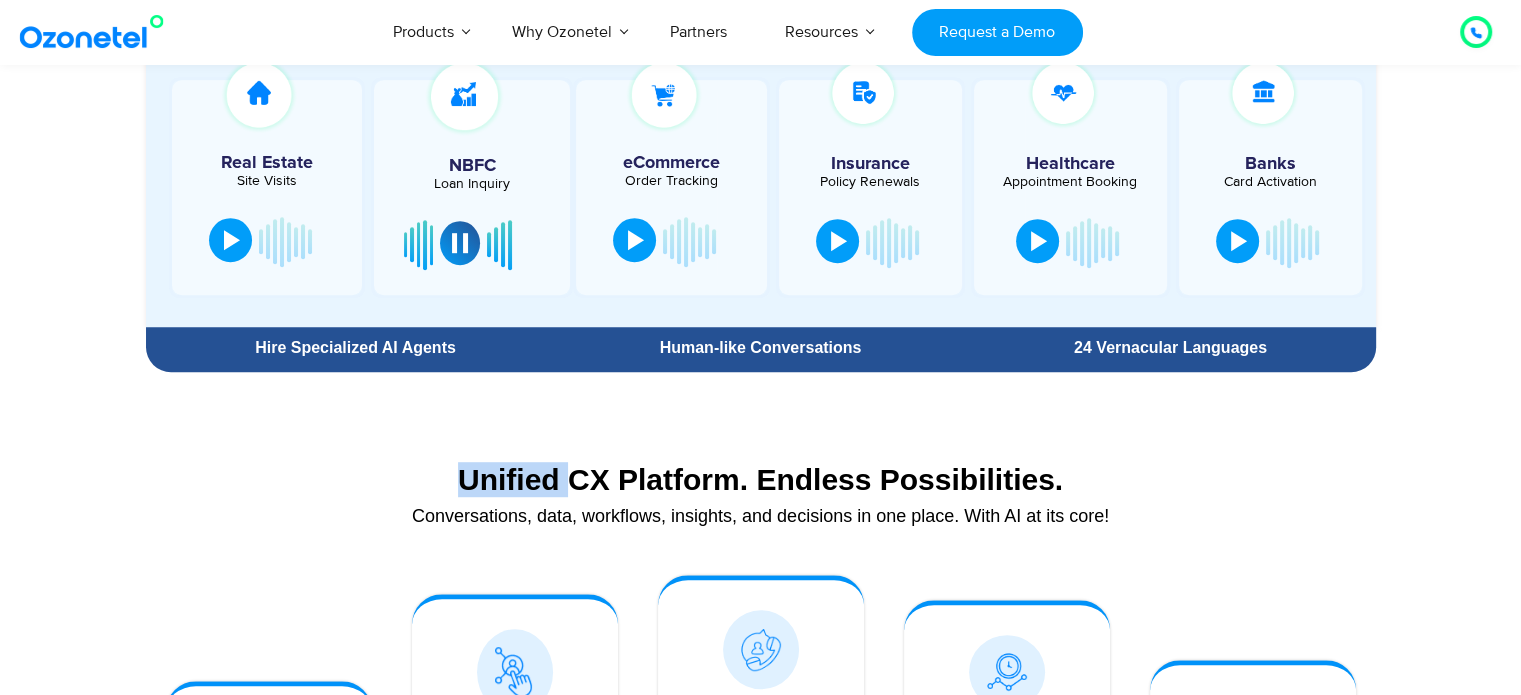click on "Unified CX Platform. Endless Possibilities." at bounding box center [761, 479] 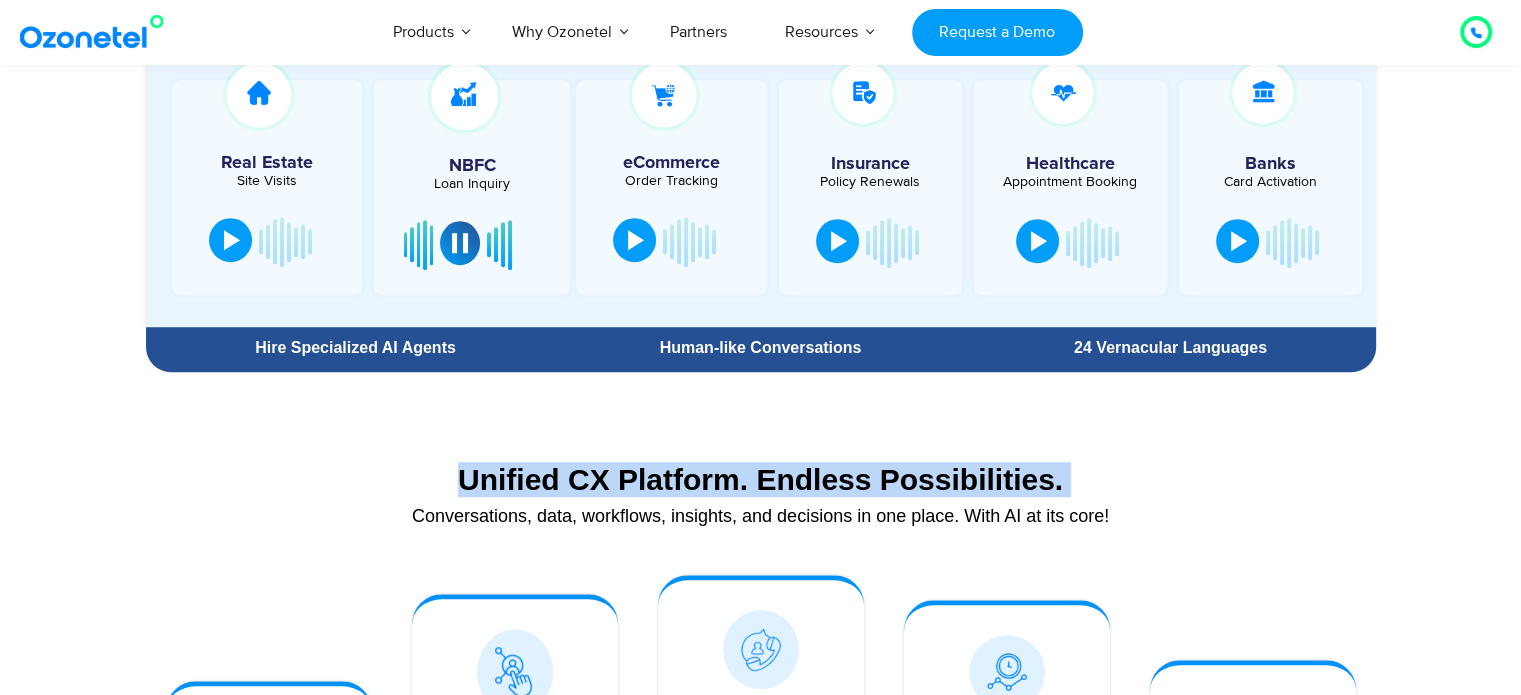 click on "Unified CX Platform. Endless Possibilities." at bounding box center [761, 479] 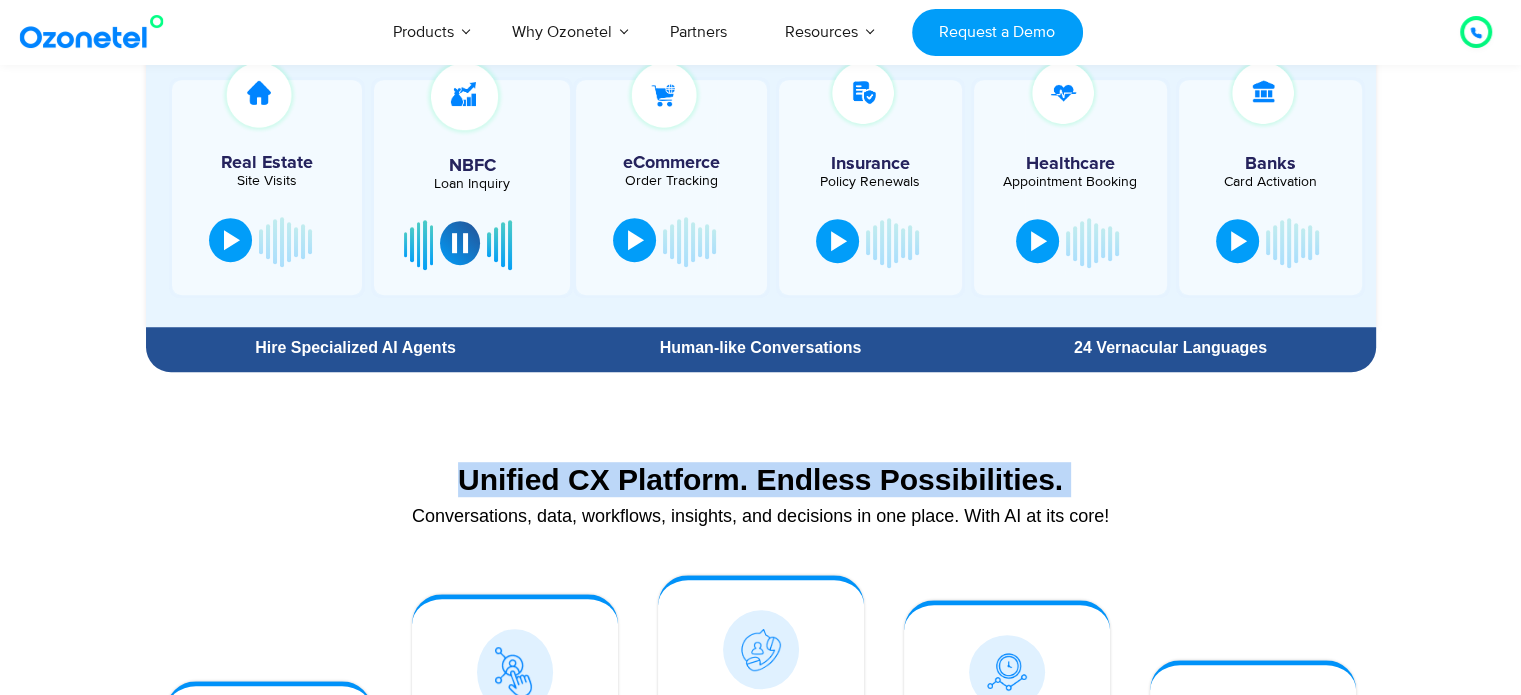 click on "Unified CX Platform. Endless Possibilities." at bounding box center [761, 479] 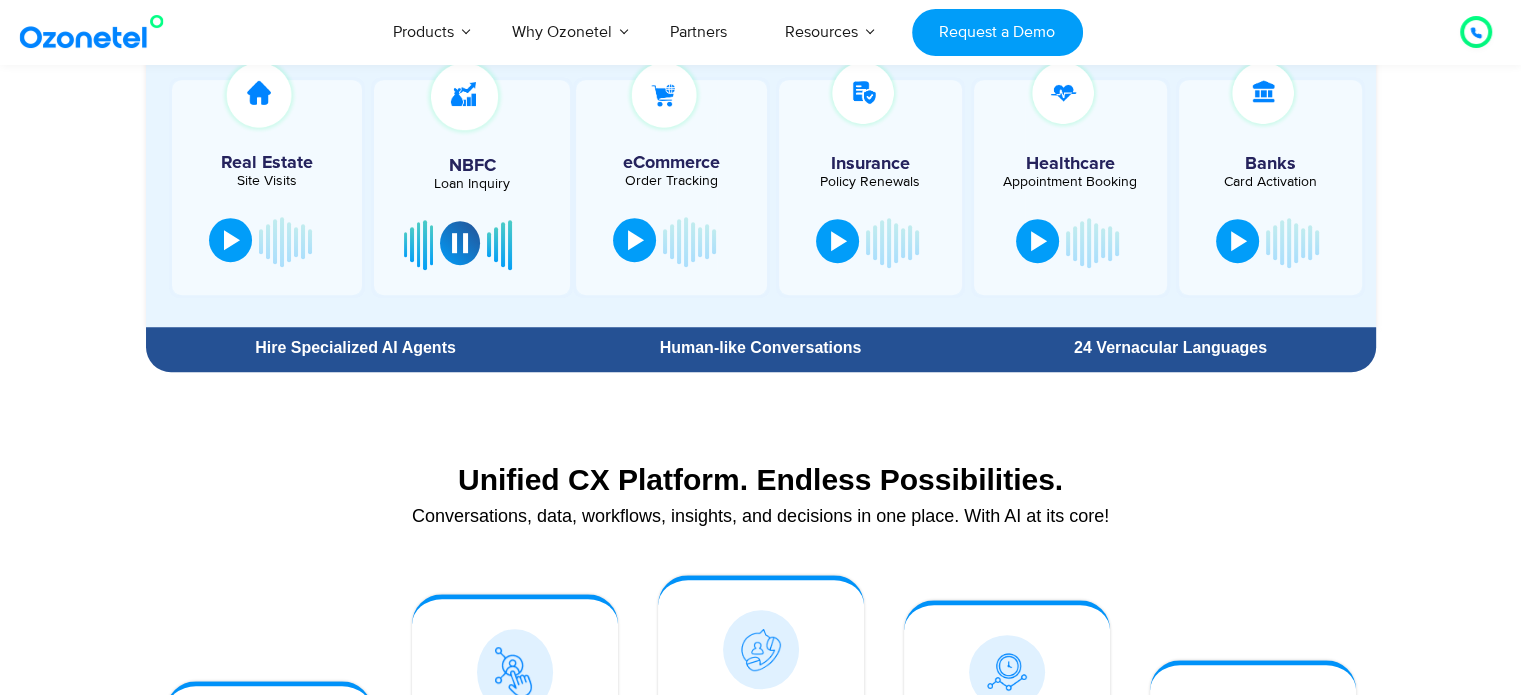 click on "Conversations, data, workflows, insights, and decisions in one place. With AI at its core!" at bounding box center (761, 516) 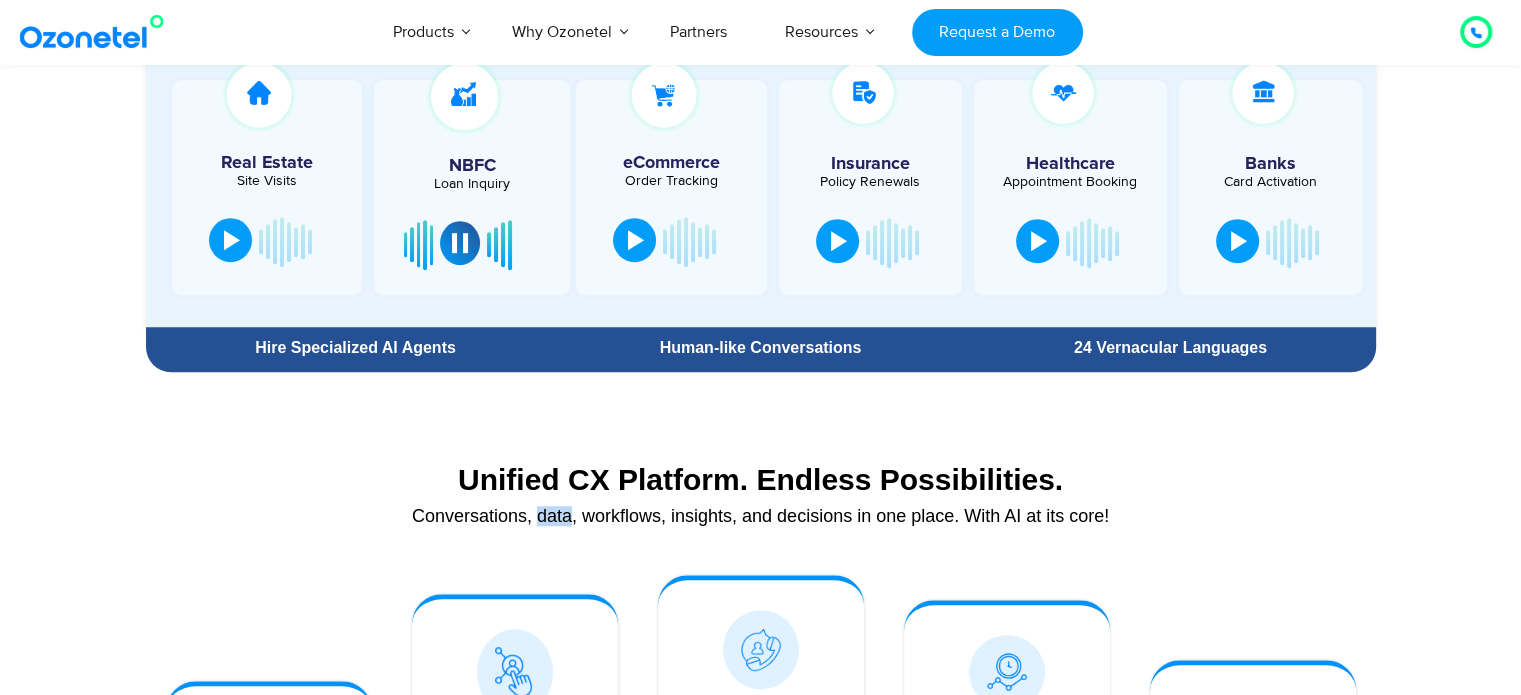 click on "Conversations, data, workflows, insights, and decisions in one place. With AI at its core!" at bounding box center [761, 516] 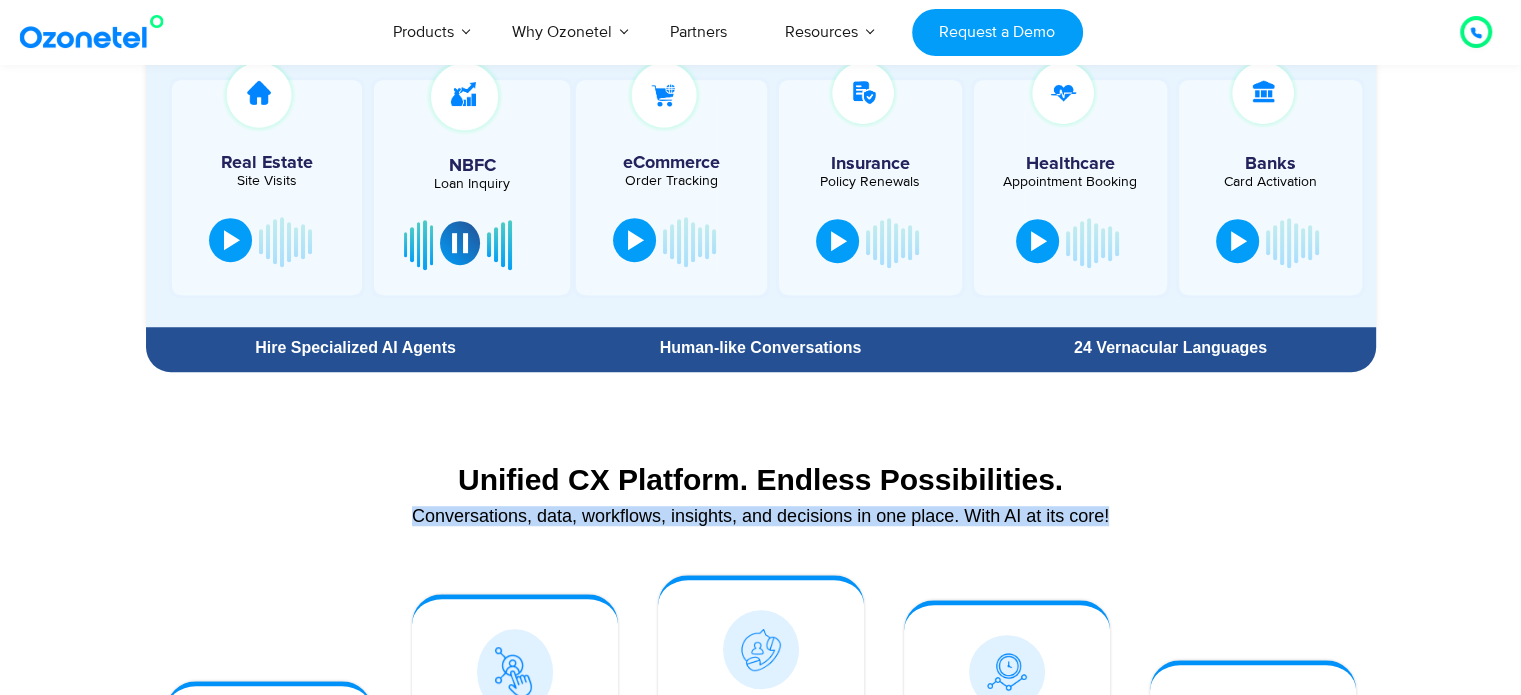 click on "Conversations, data, workflows, insights, and decisions in one place. With AI at its core!" at bounding box center [761, 516] 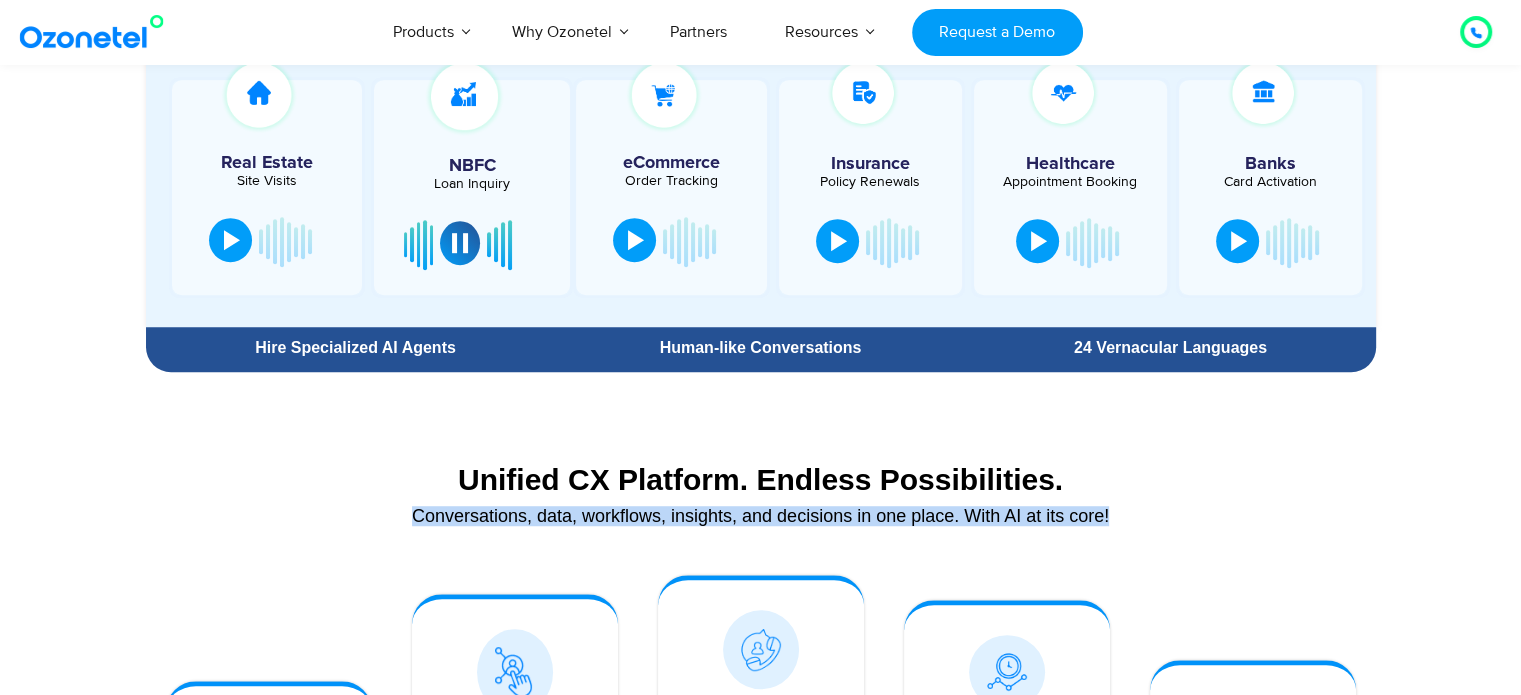 click on "Conversations, data, workflows, insights, and decisions in one place. With AI at its core!" at bounding box center [761, 516] 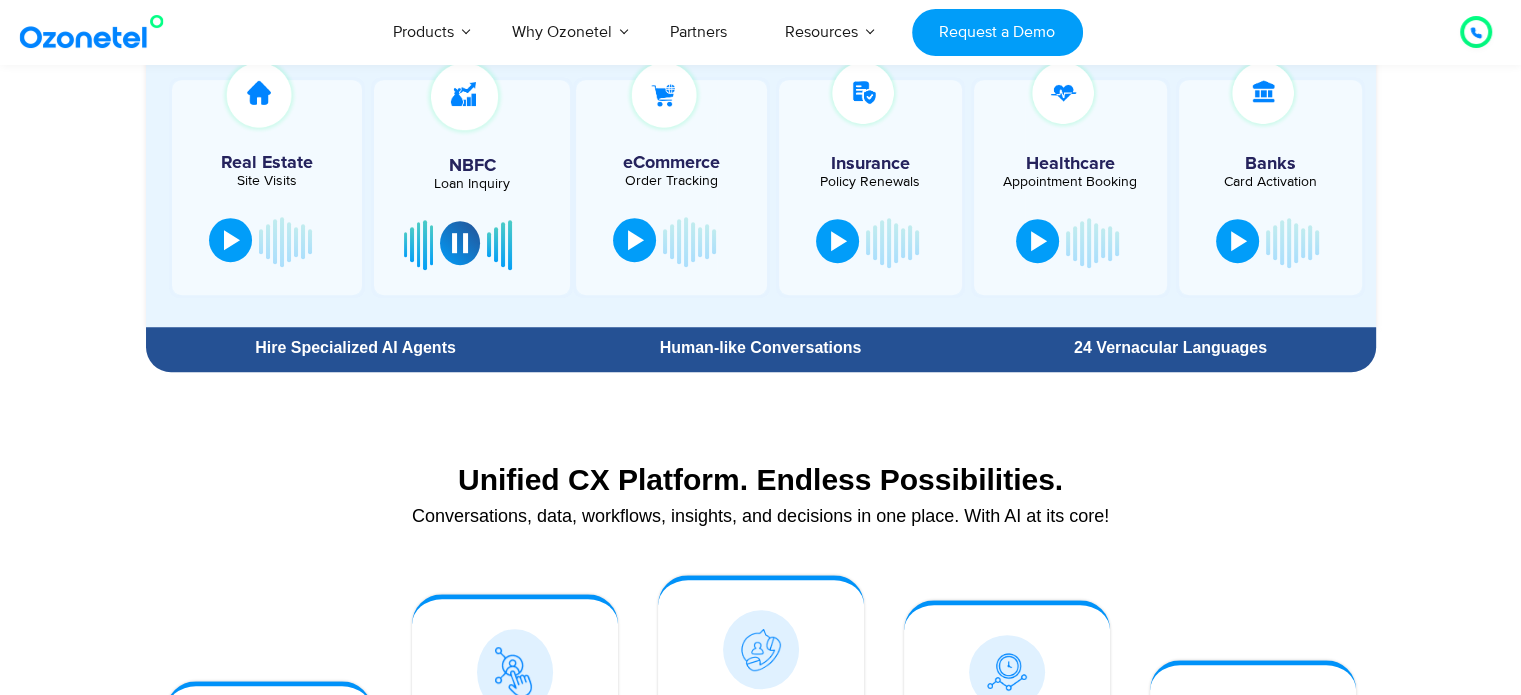click at bounding box center [760, 683] 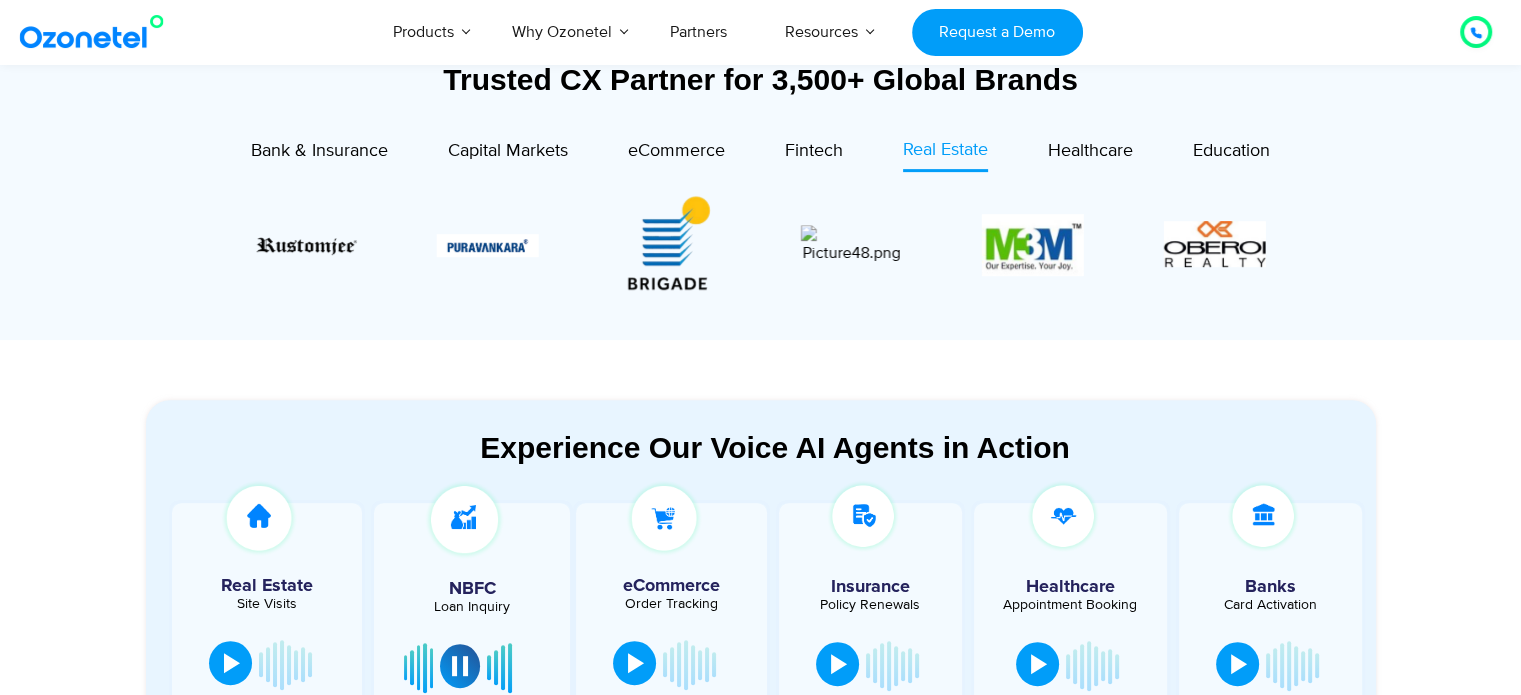 scroll, scrollTop: 960, scrollLeft: 0, axis: vertical 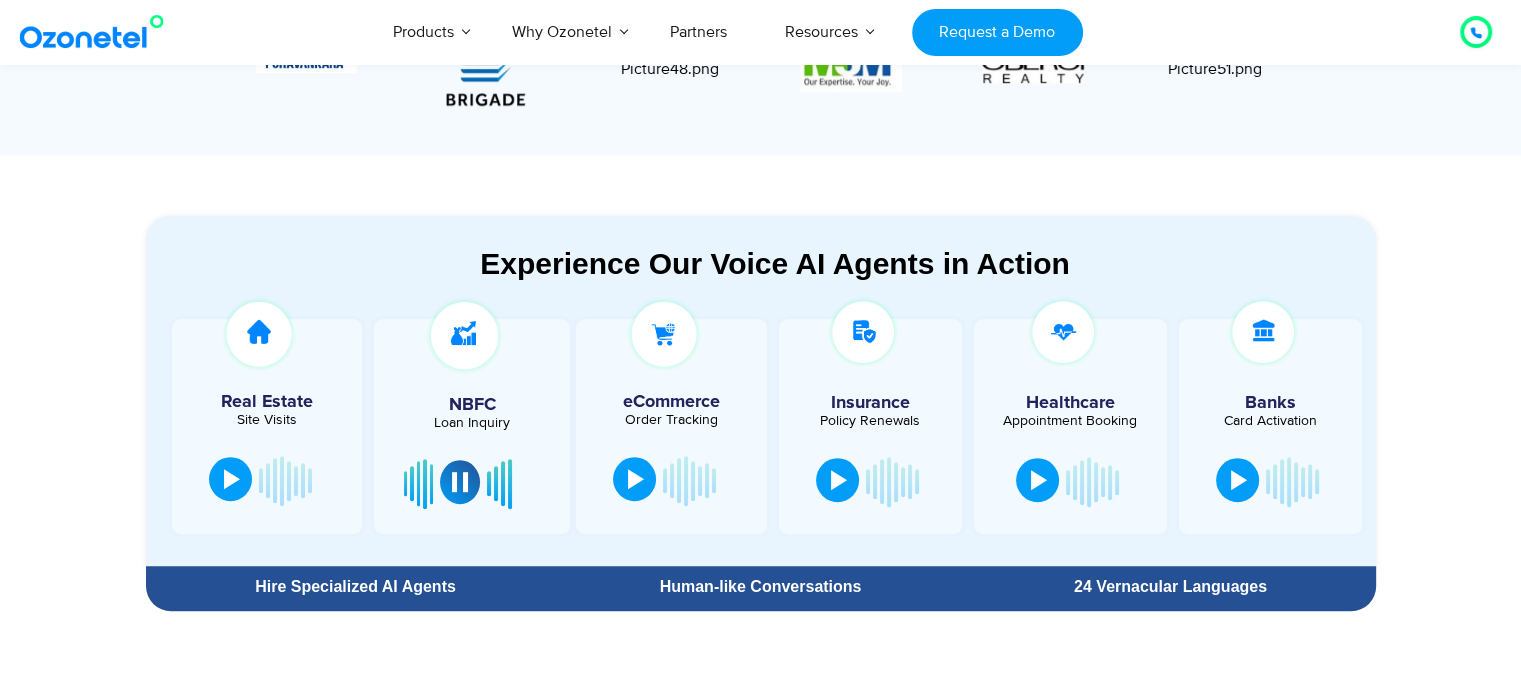 click at bounding box center (460, 482) 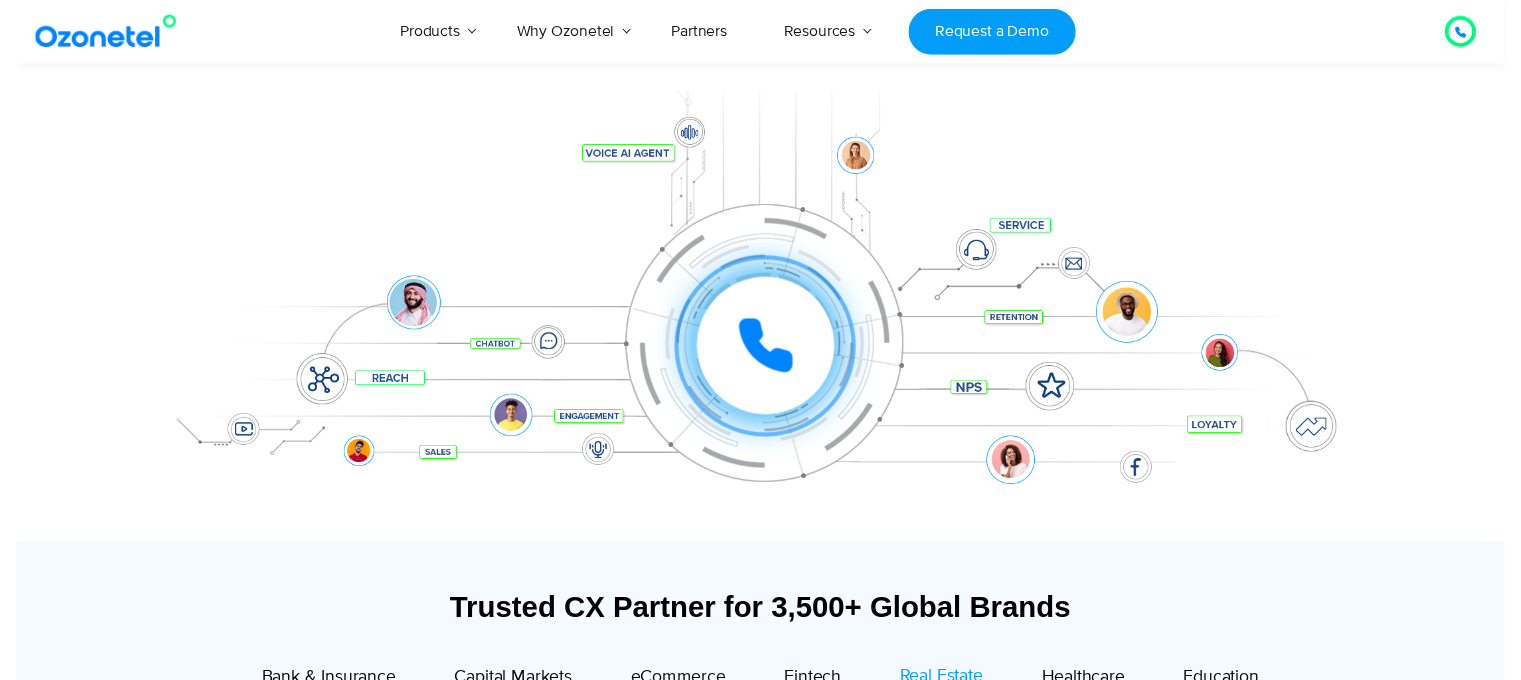 scroll, scrollTop: 0, scrollLeft: 0, axis: both 